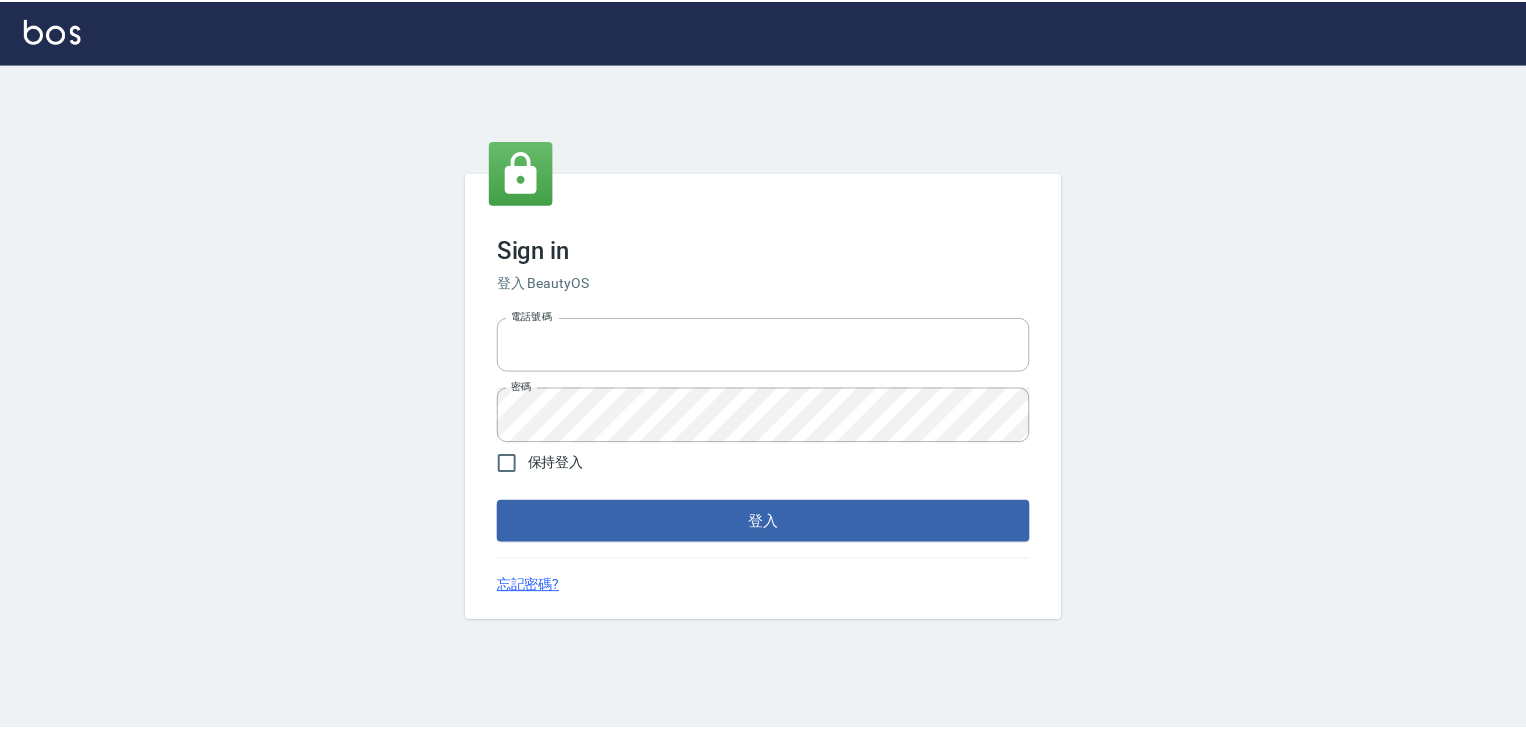 scroll, scrollTop: 0, scrollLeft: 0, axis: both 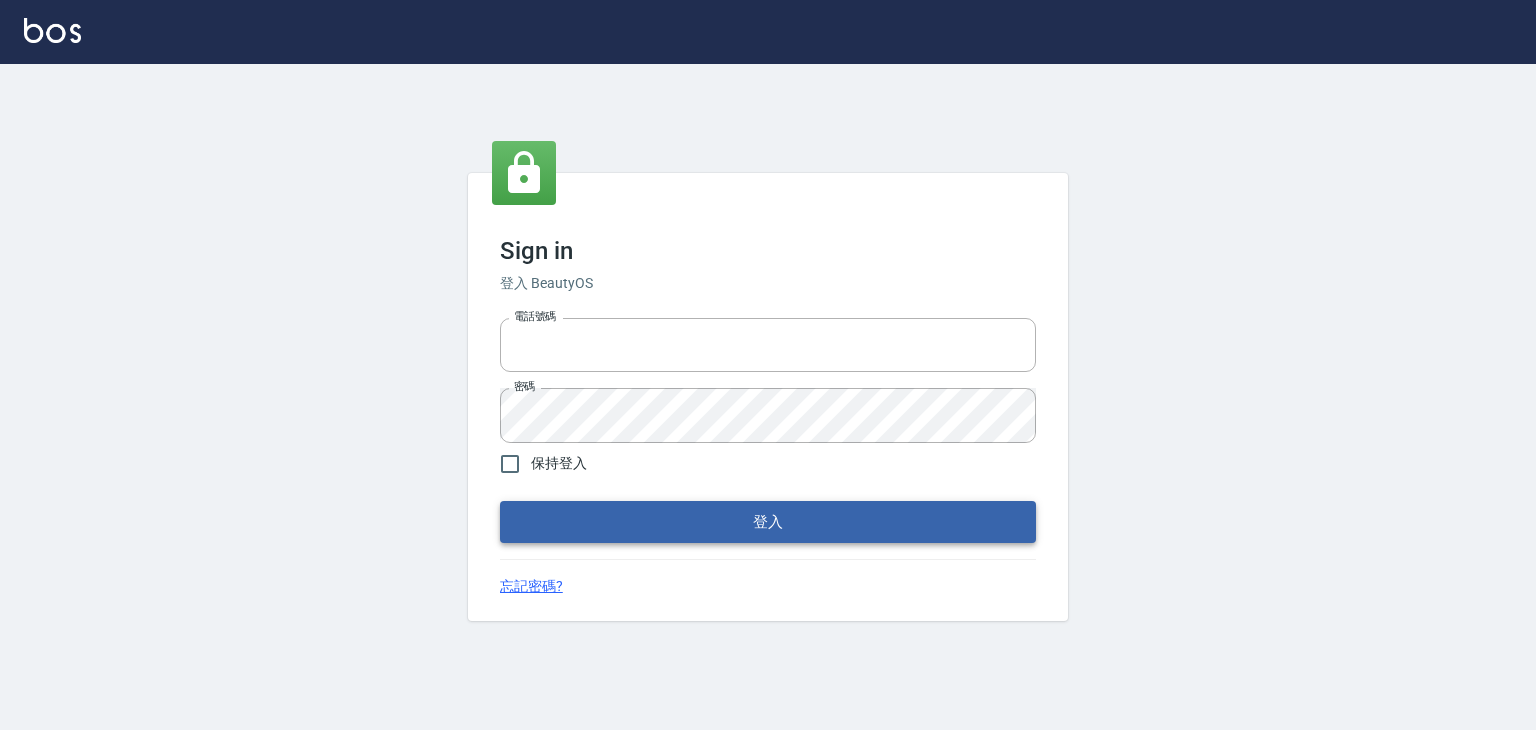 type on "6430581" 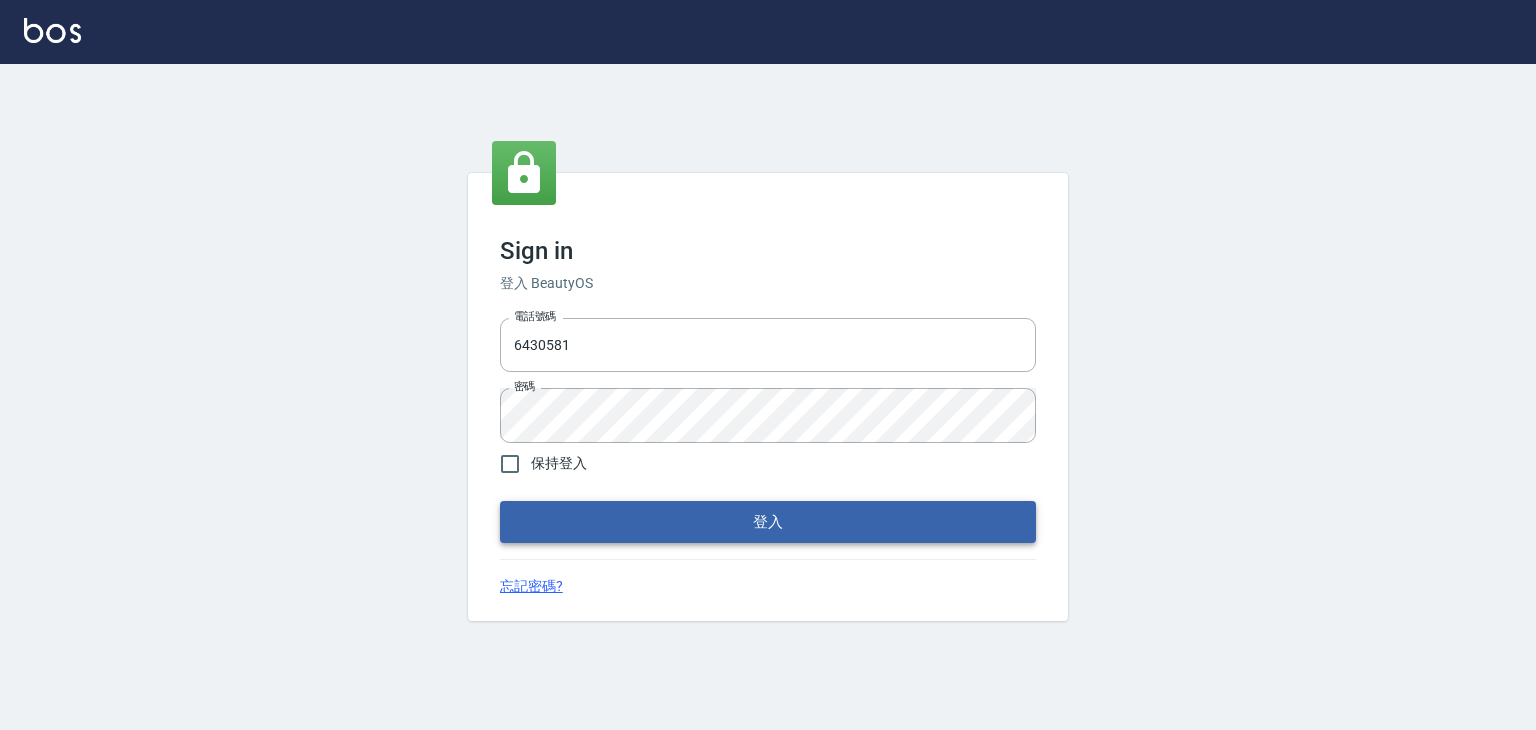 click on "登入" at bounding box center (768, 522) 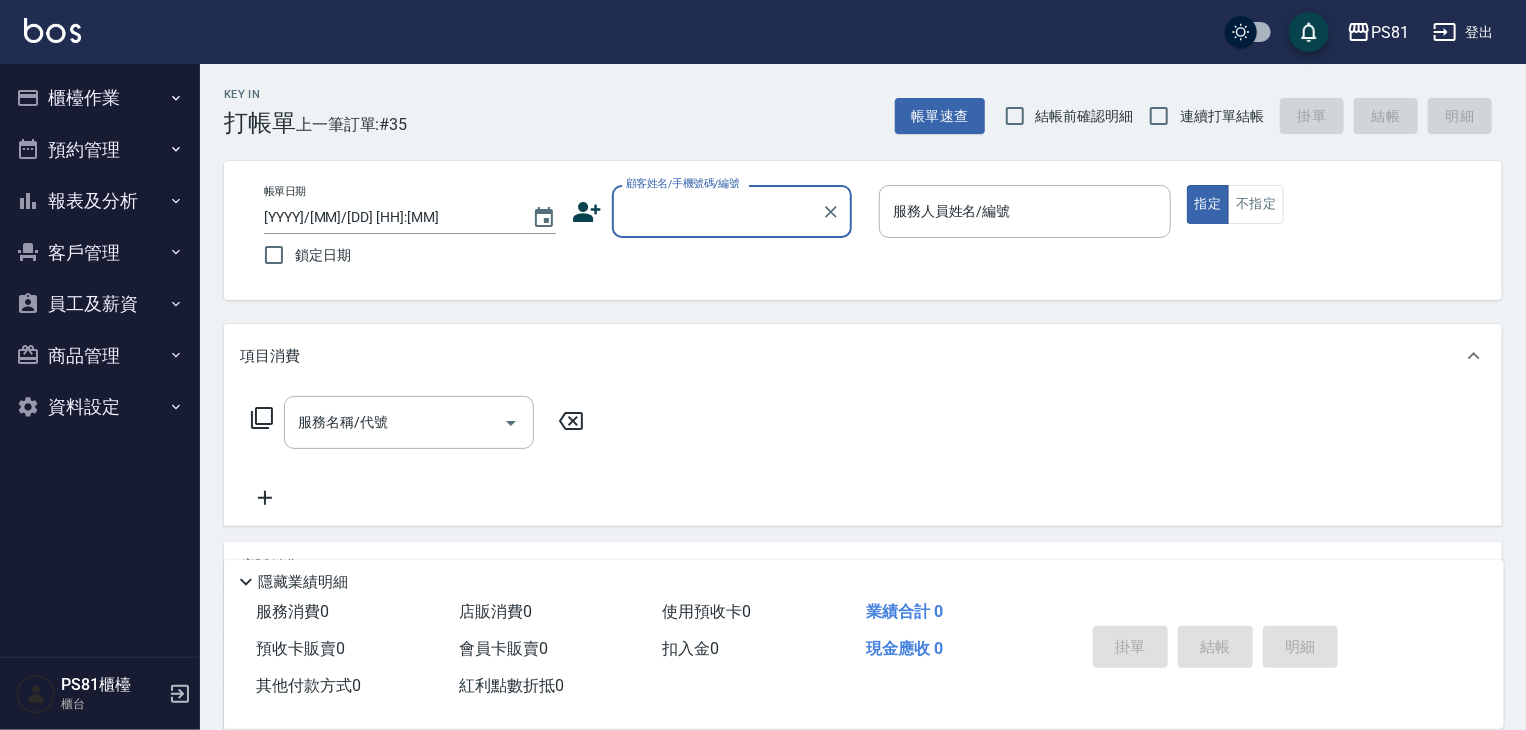 click on "報表及分析" at bounding box center [100, 201] 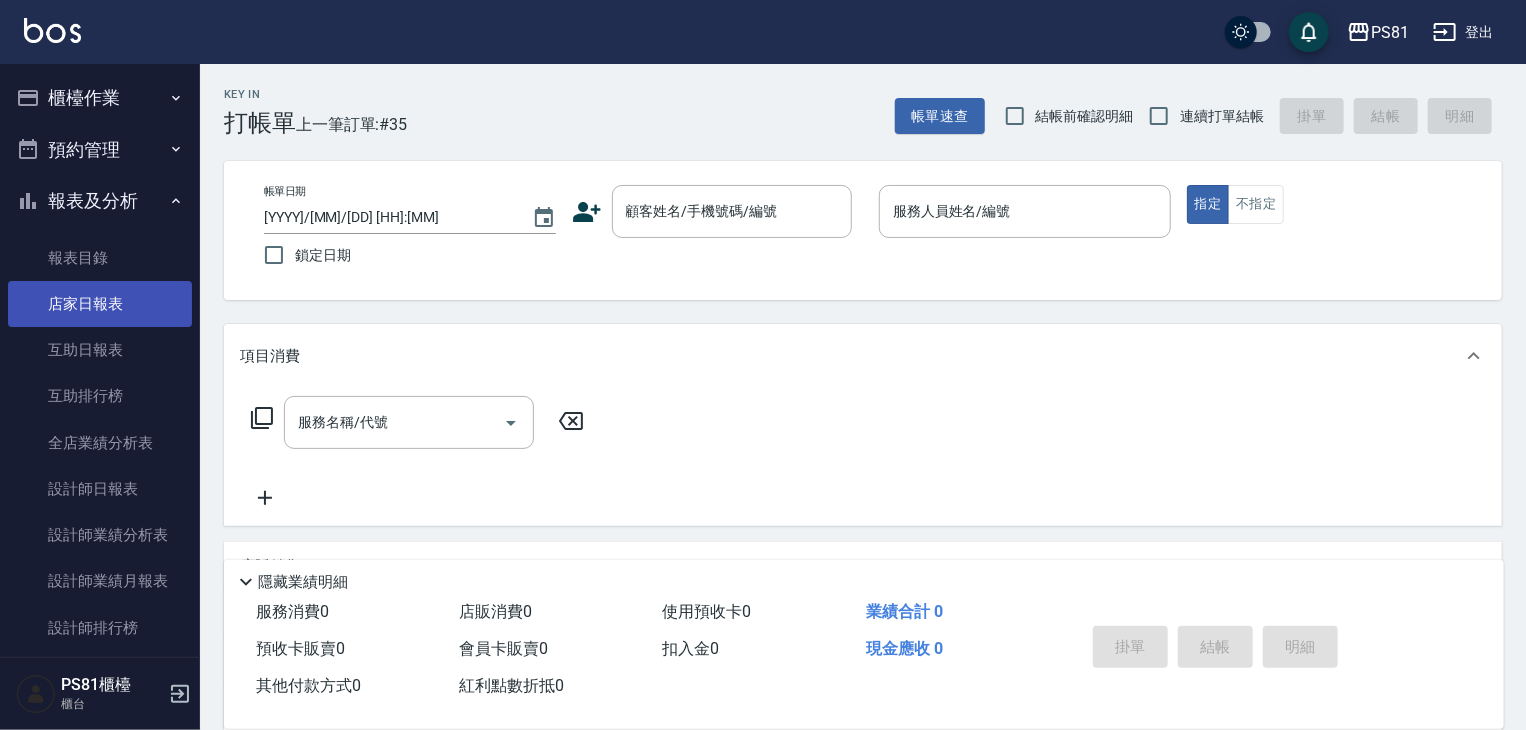 click on "店家日報表" at bounding box center (100, 304) 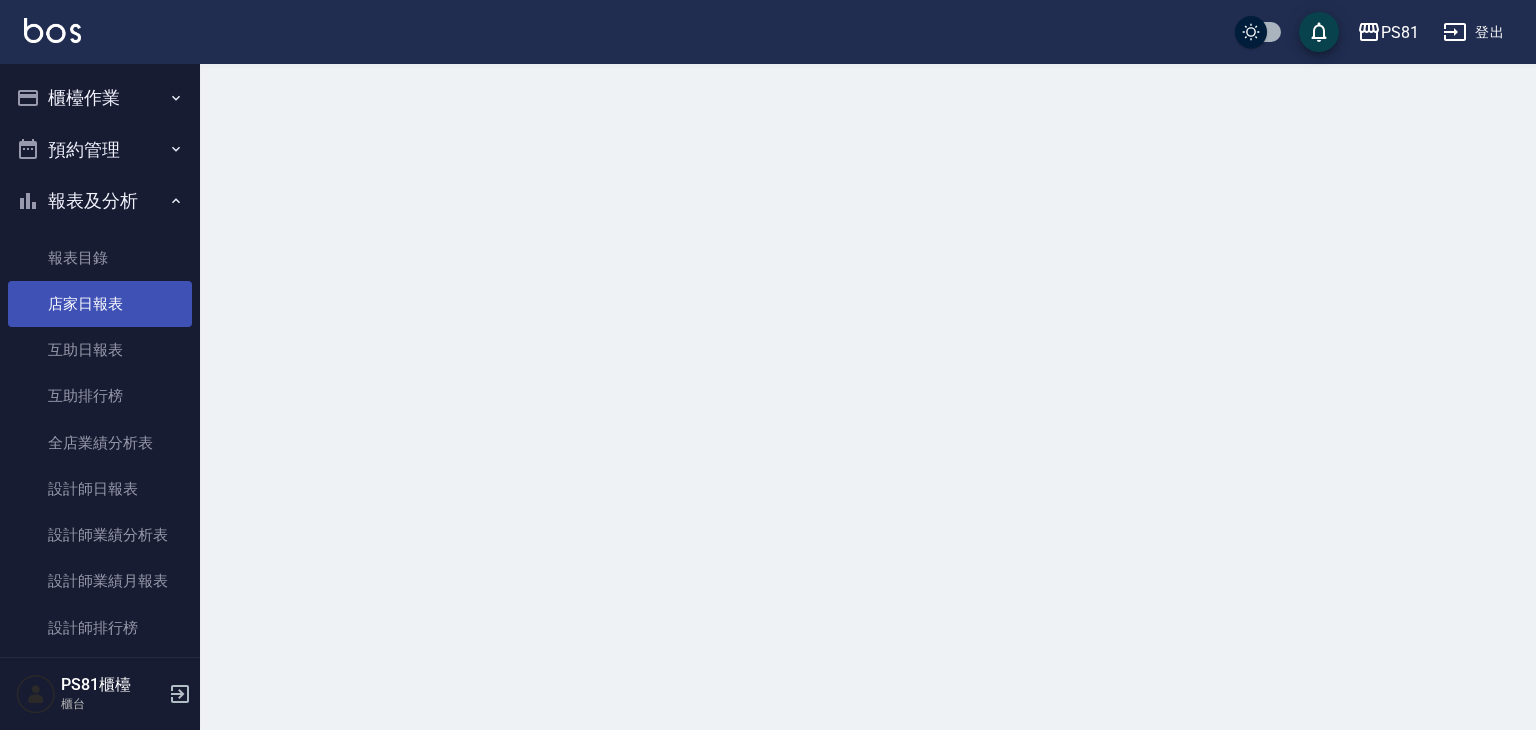 click on "店家日報表" at bounding box center (100, 304) 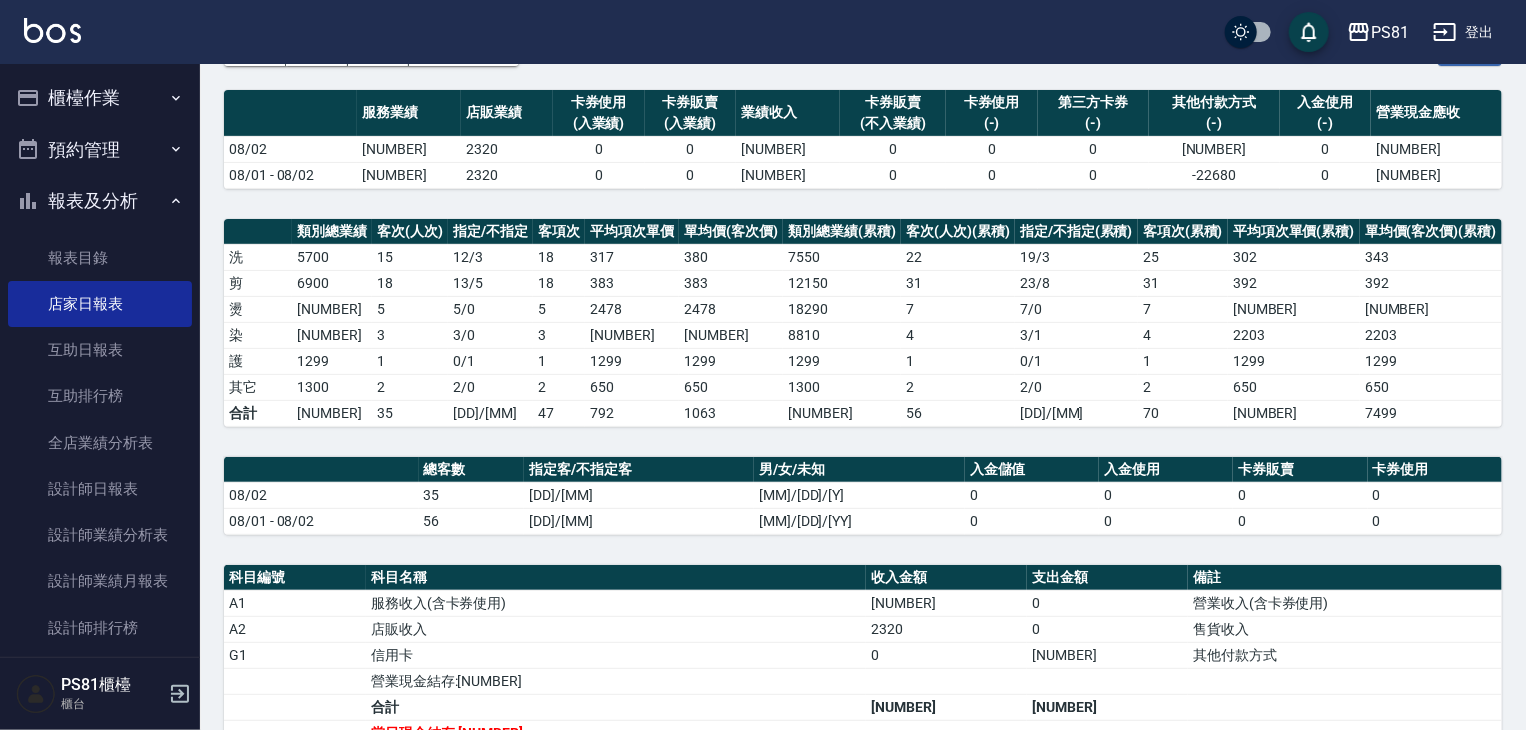 scroll, scrollTop: 481, scrollLeft: 0, axis: vertical 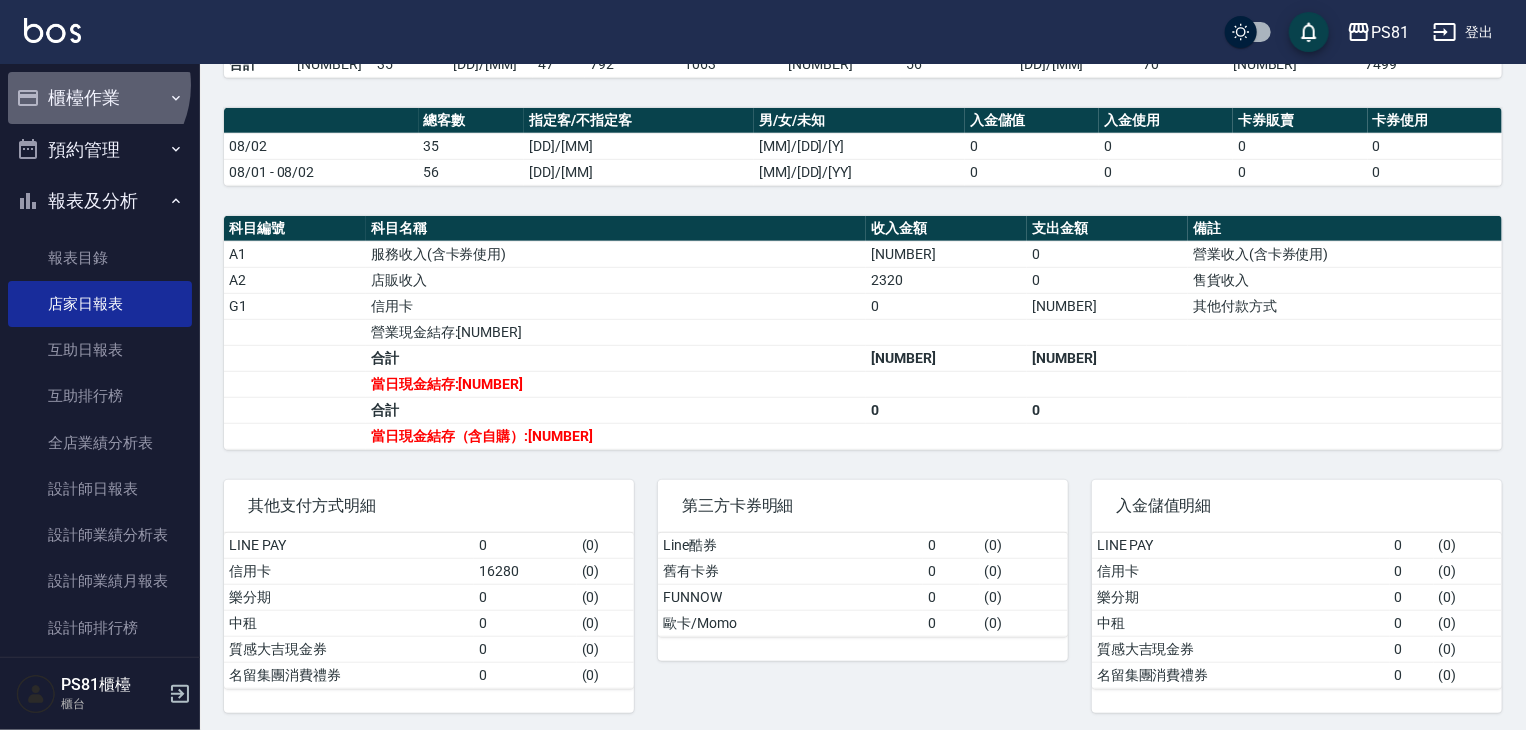 click on "櫃檯作業" at bounding box center (100, 98) 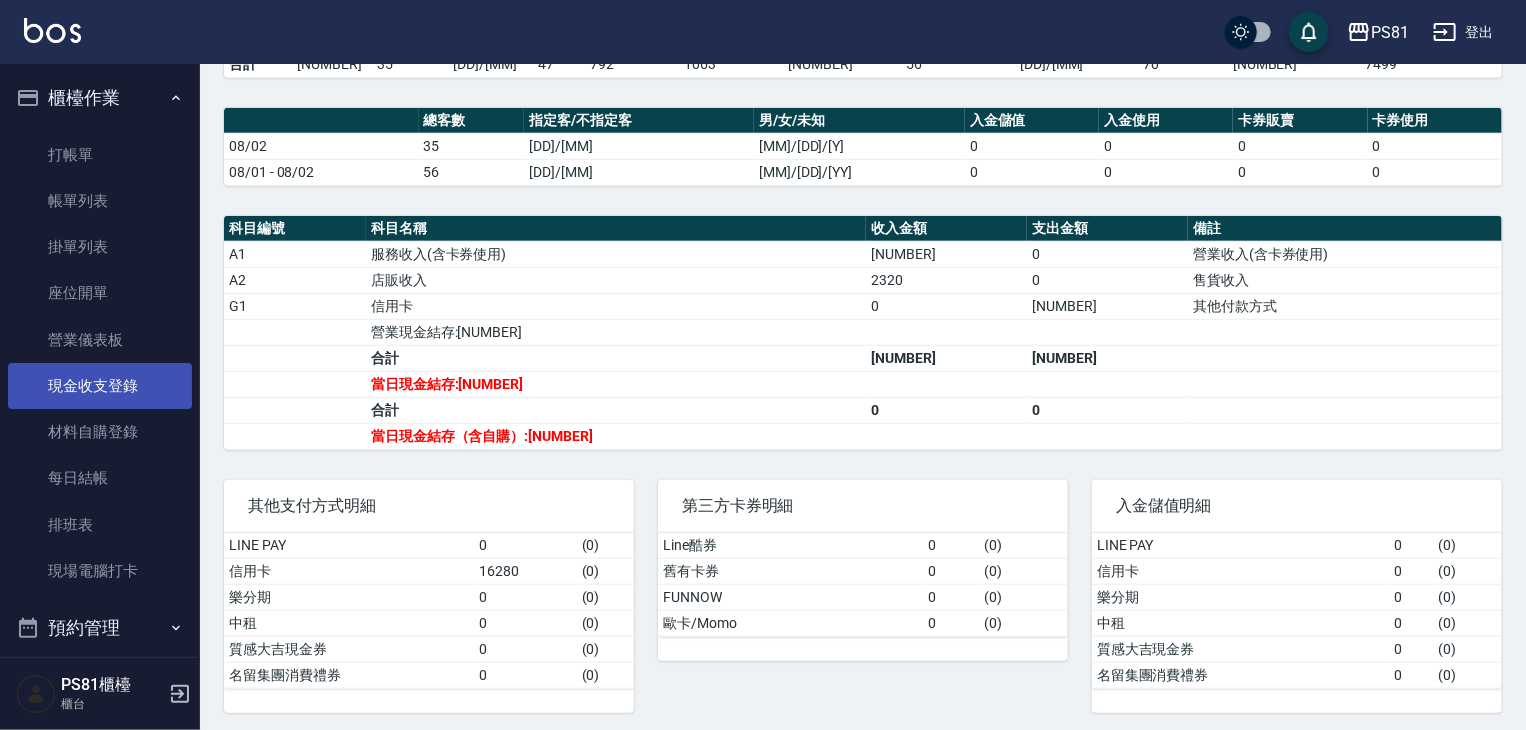 click on "現金收支登錄" at bounding box center (100, 386) 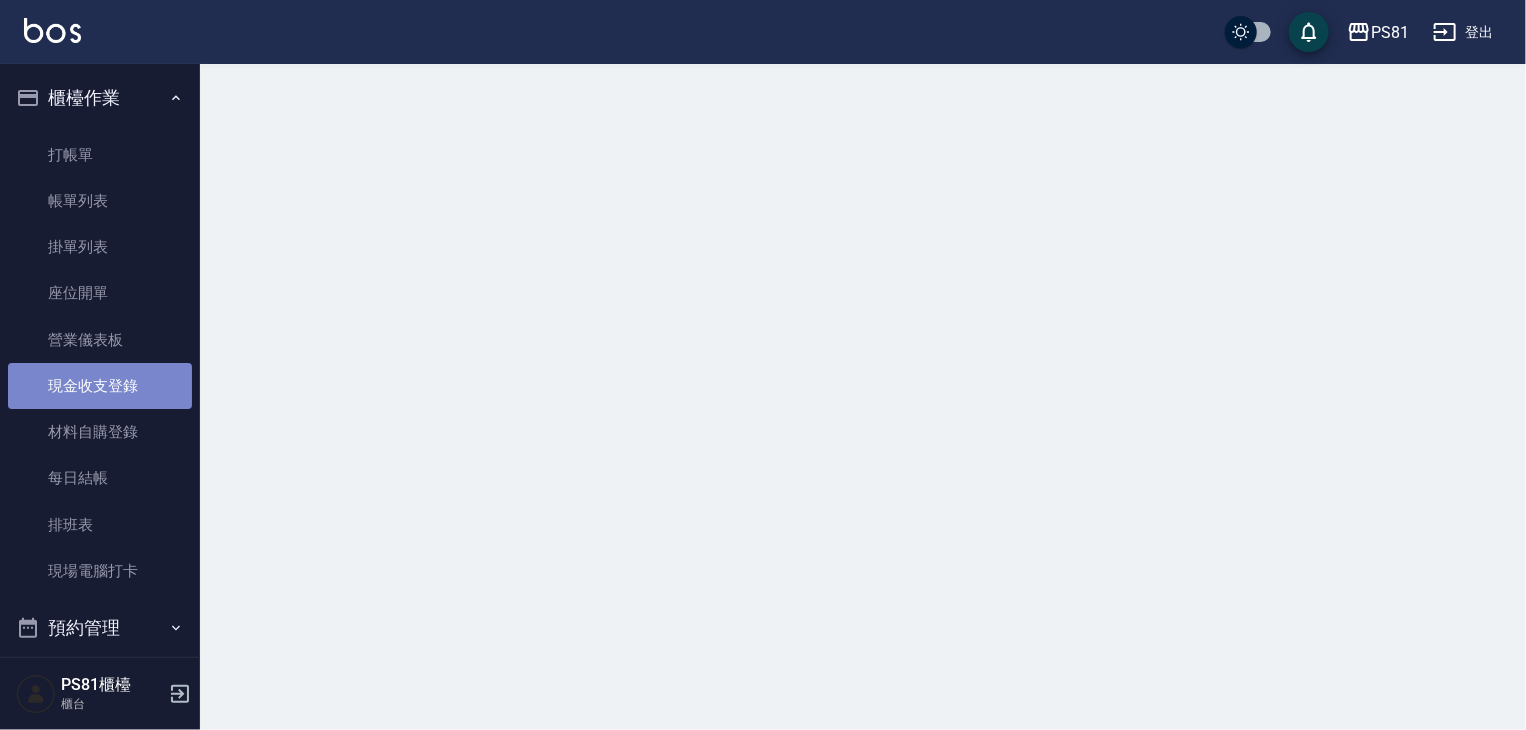 scroll, scrollTop: 0, scrollLeft: 0, axis: both 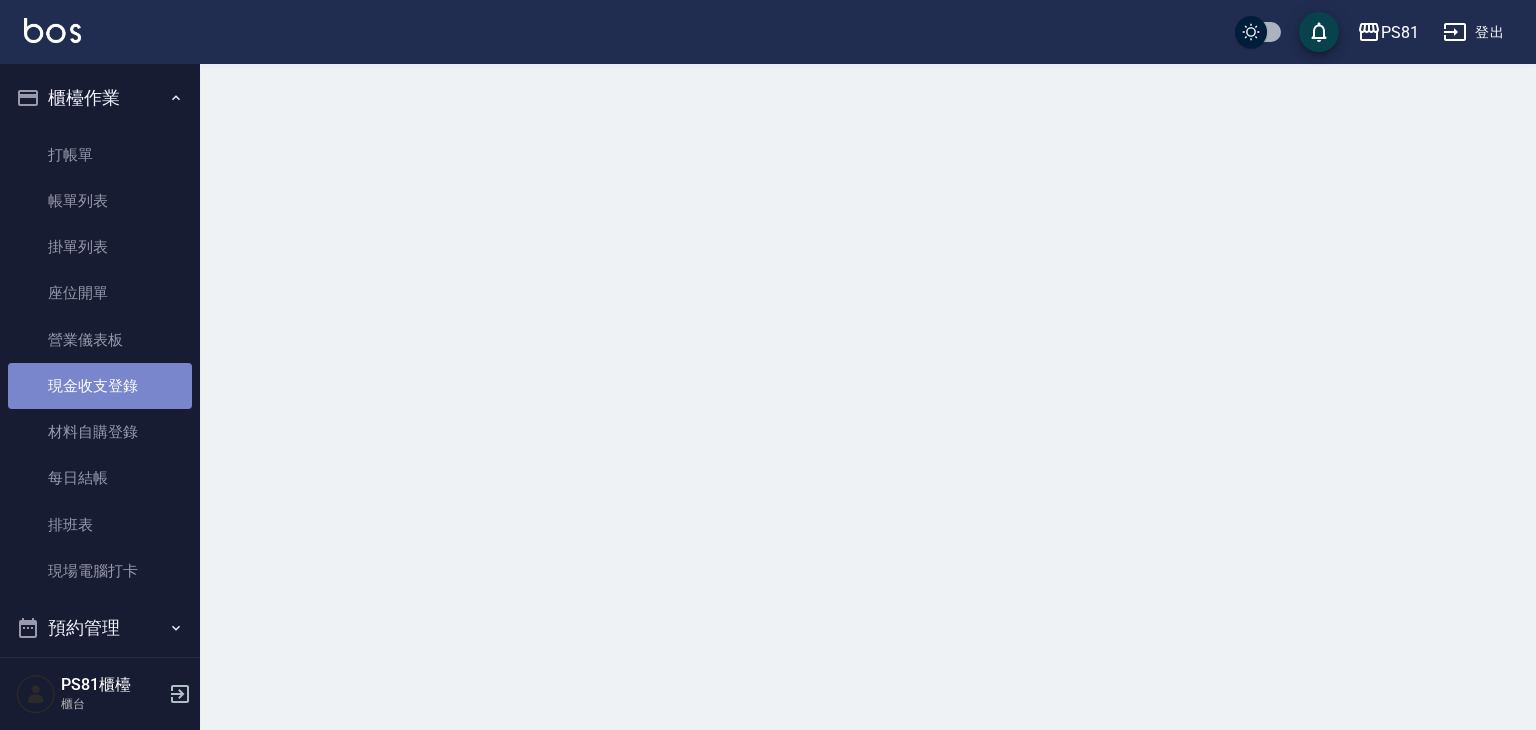 click on "現金收支登錄" at bounding box center (100, 386) 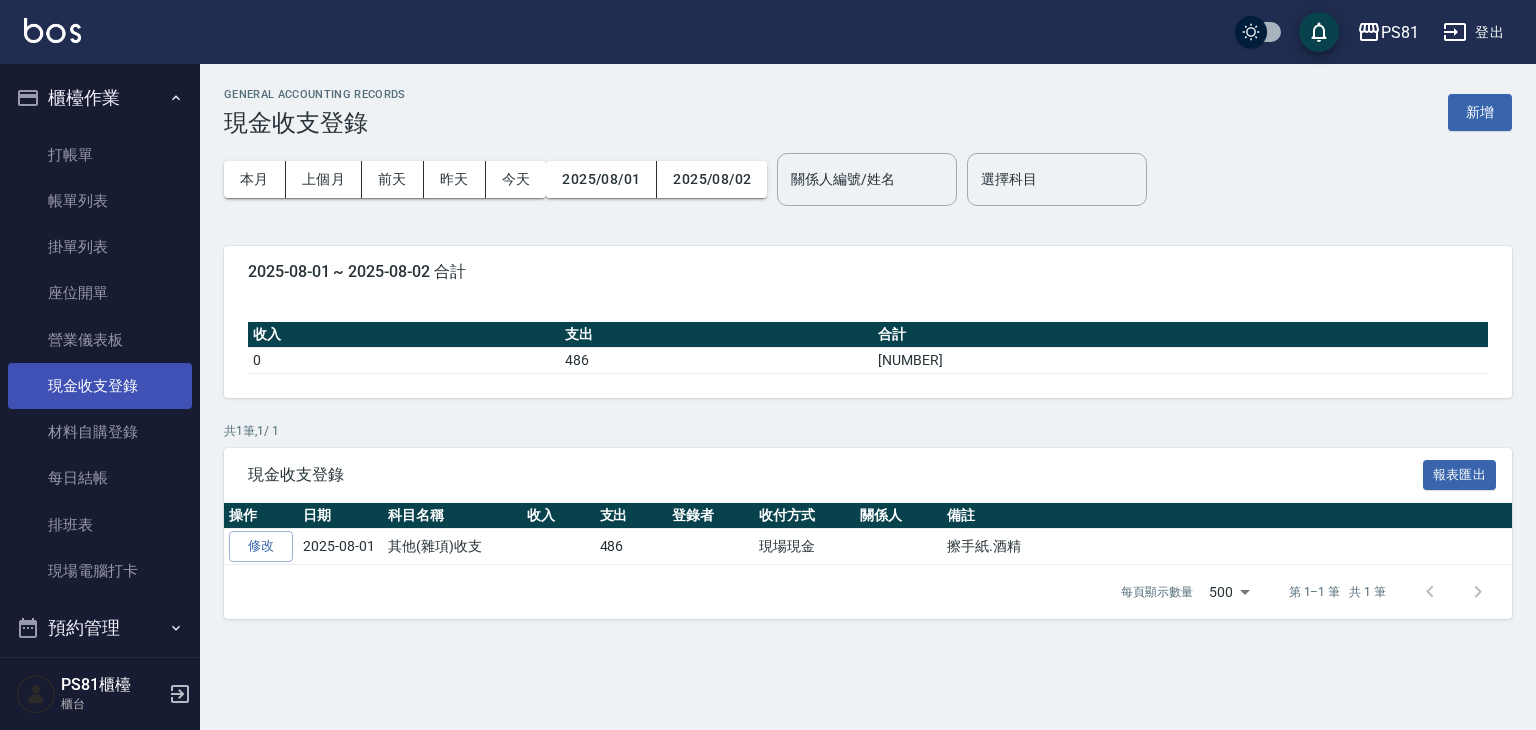 click on "現金收支登錄" at bounding box center (100, 386) 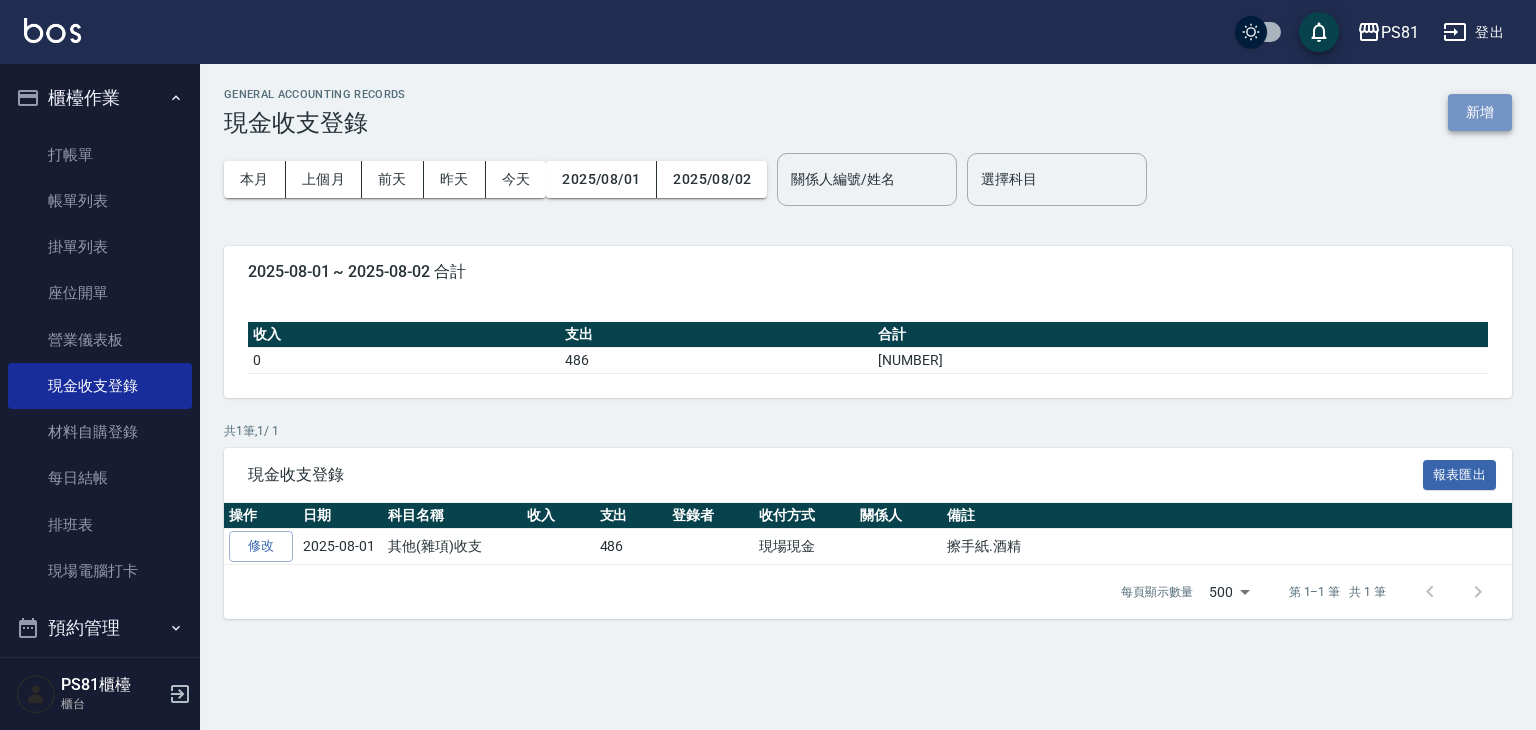 click on "新增" at bounding box center [1480, 112] 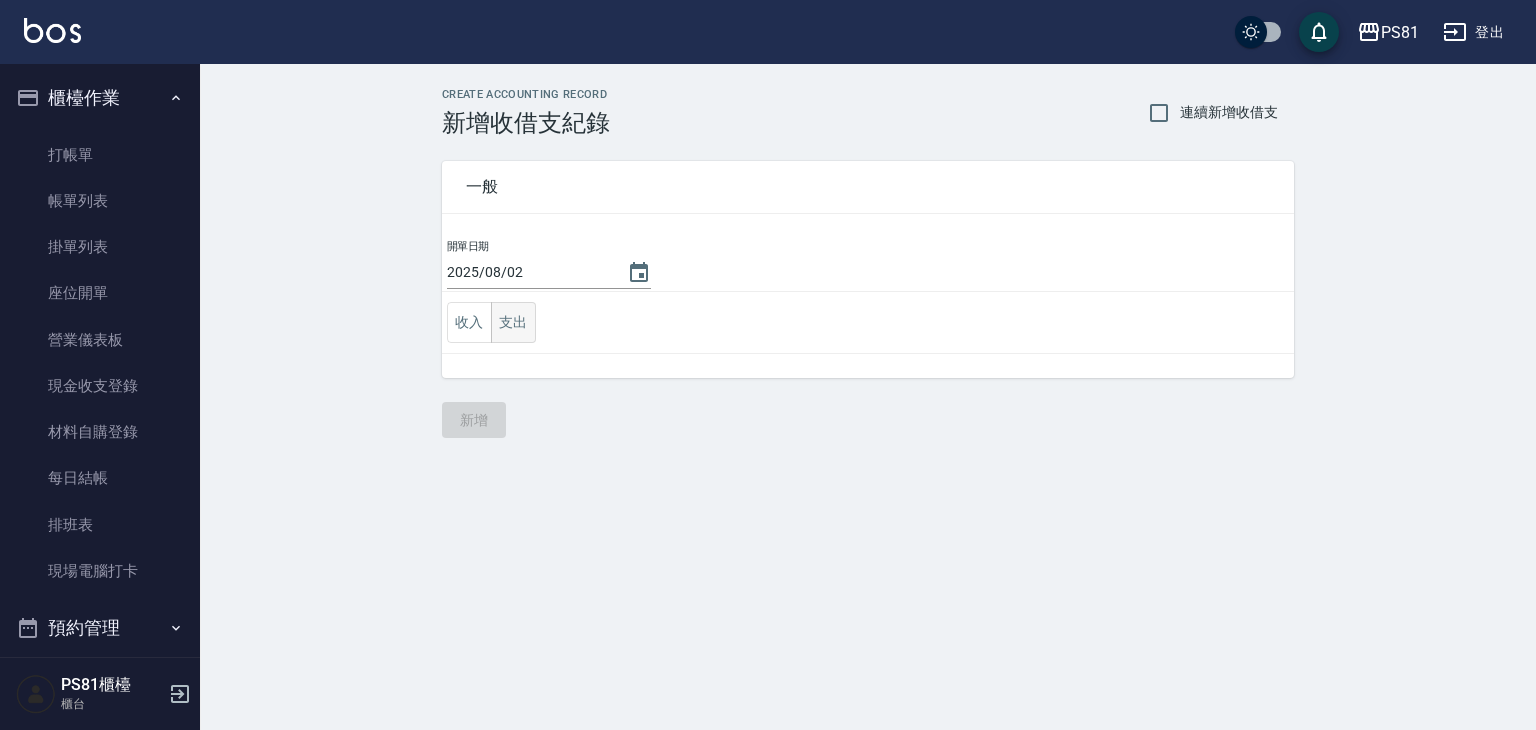 click on "支出" at bounding box center [513, 322] 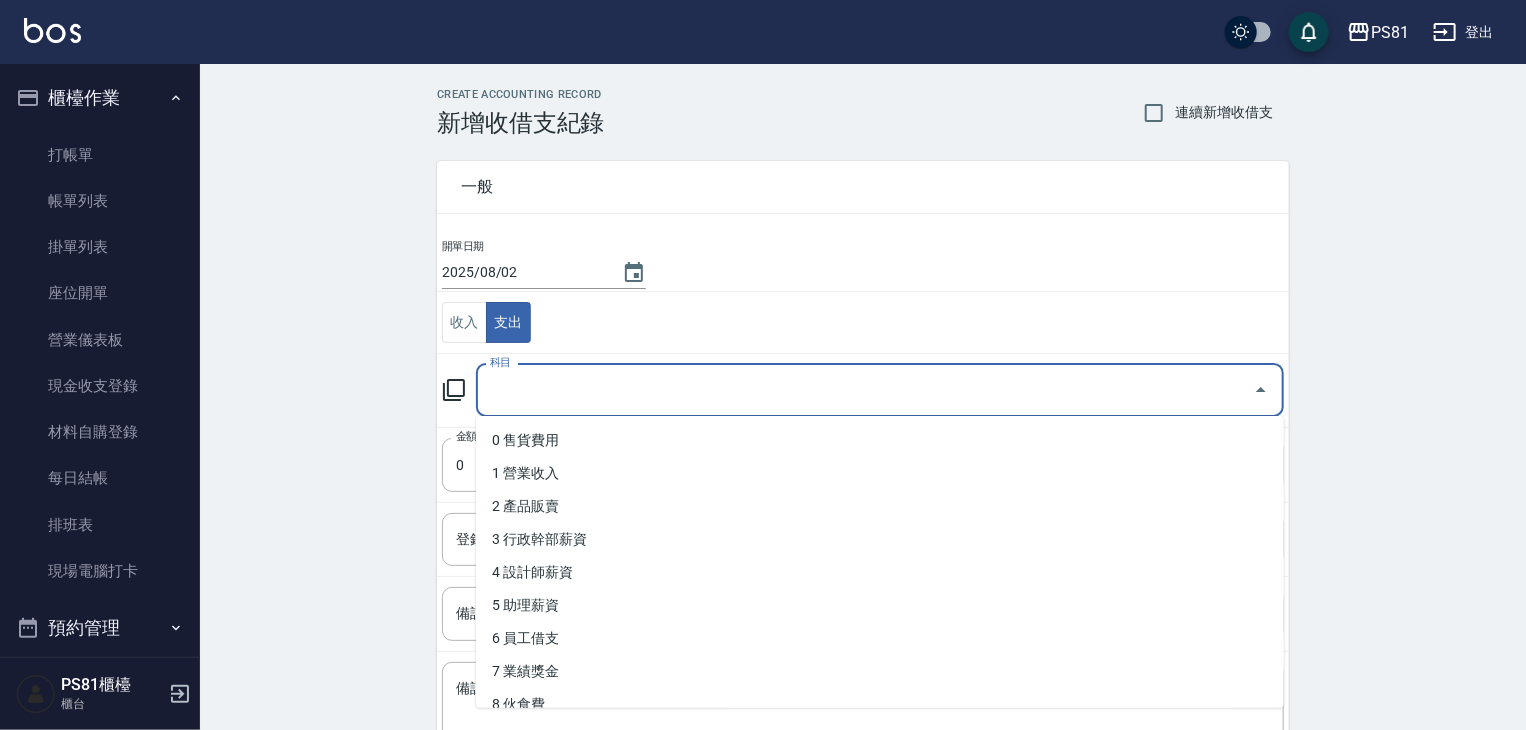 click on "科目" at bounding box center (865, 390) 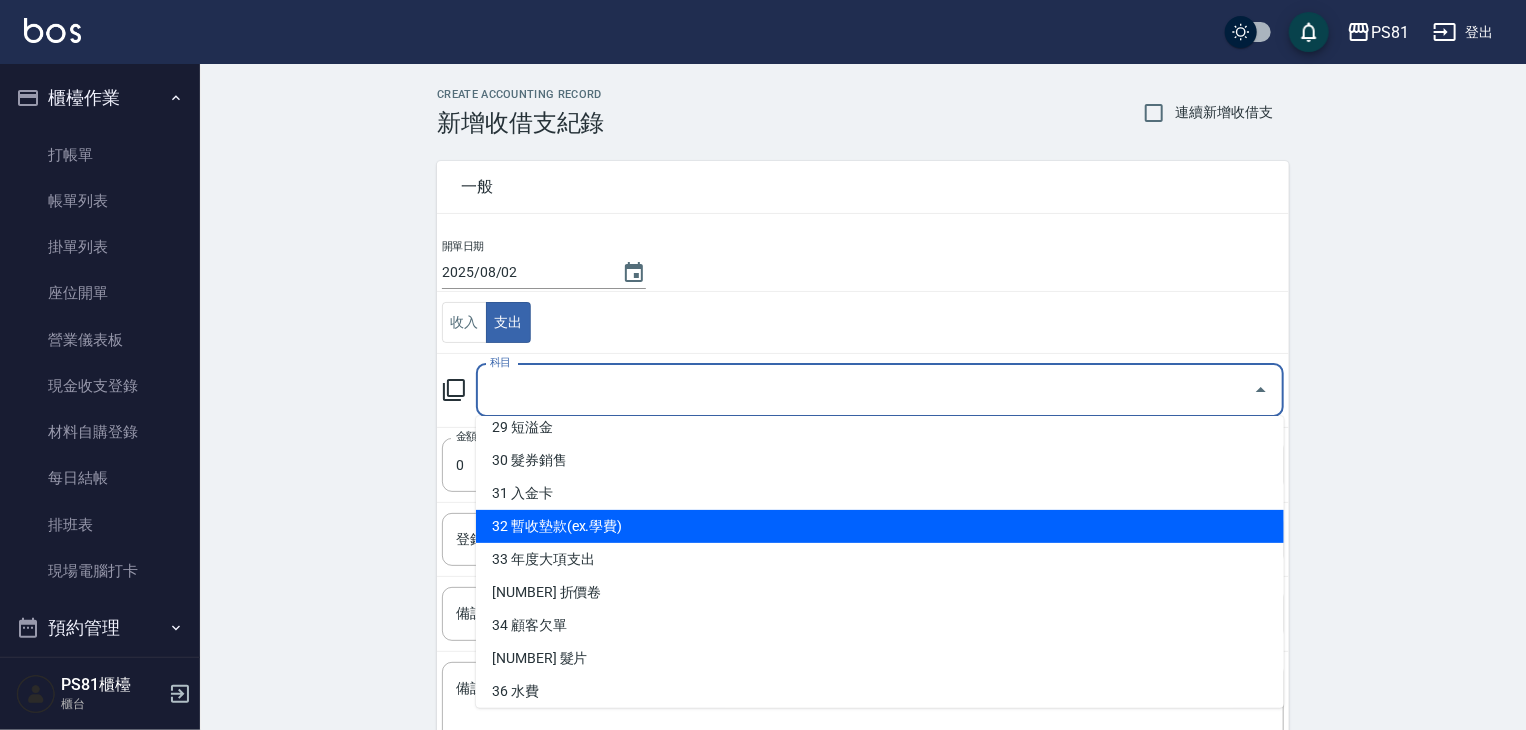 scroll, scrollTop: 1044, scrollLeft: 0, axis: vertical 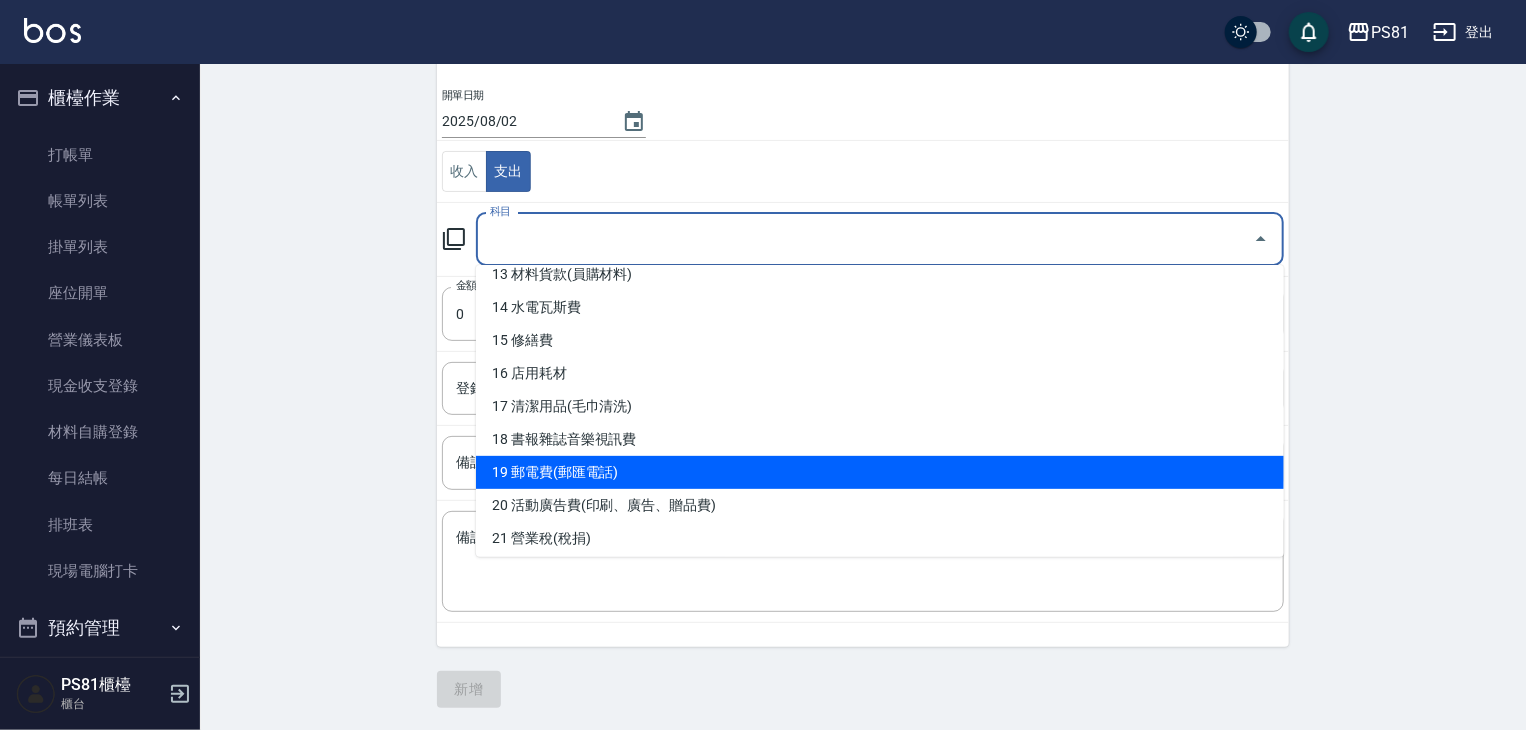 click on "19 郵電費(郵匯電話)" at bounding box center (880, 472) 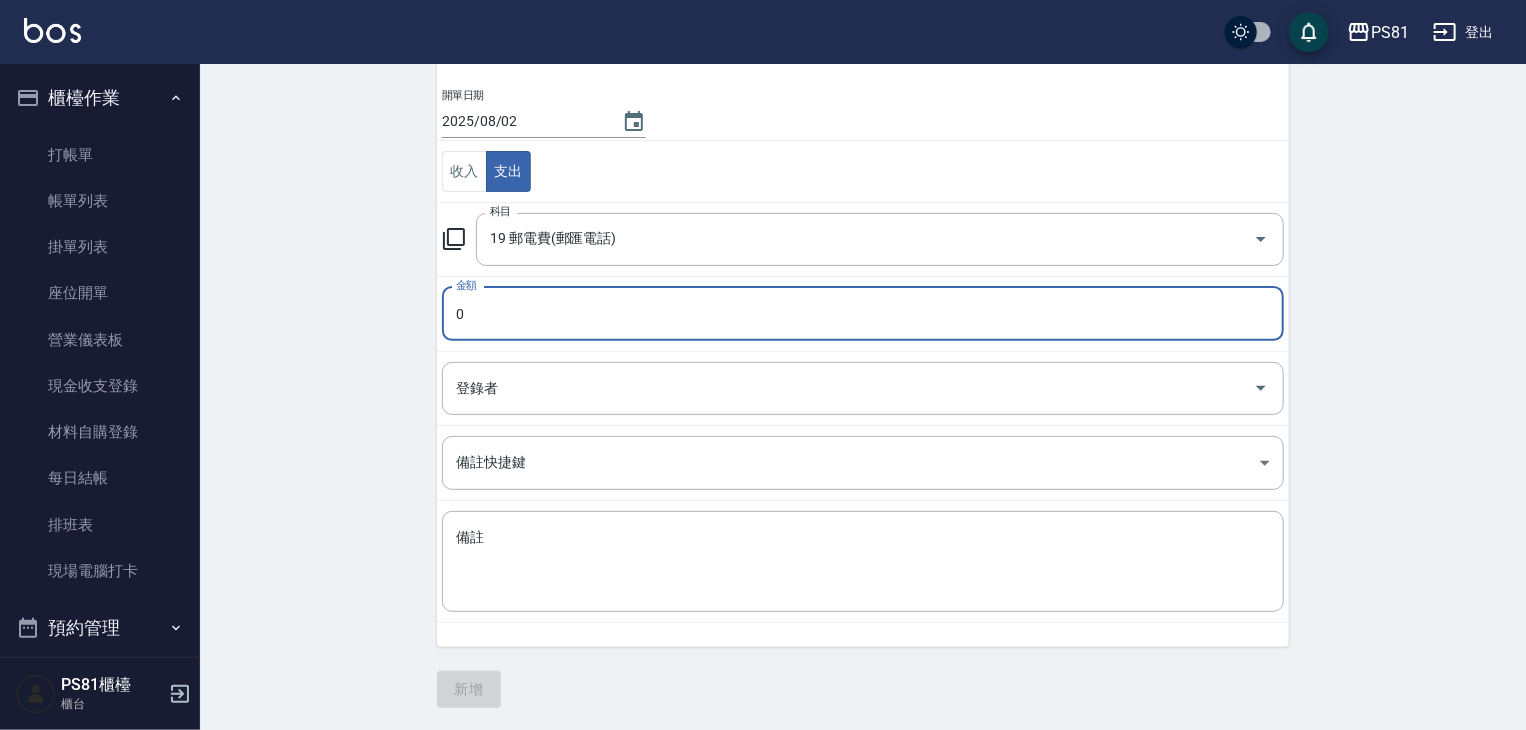 type on "19 郵電費(郵匯電話)" 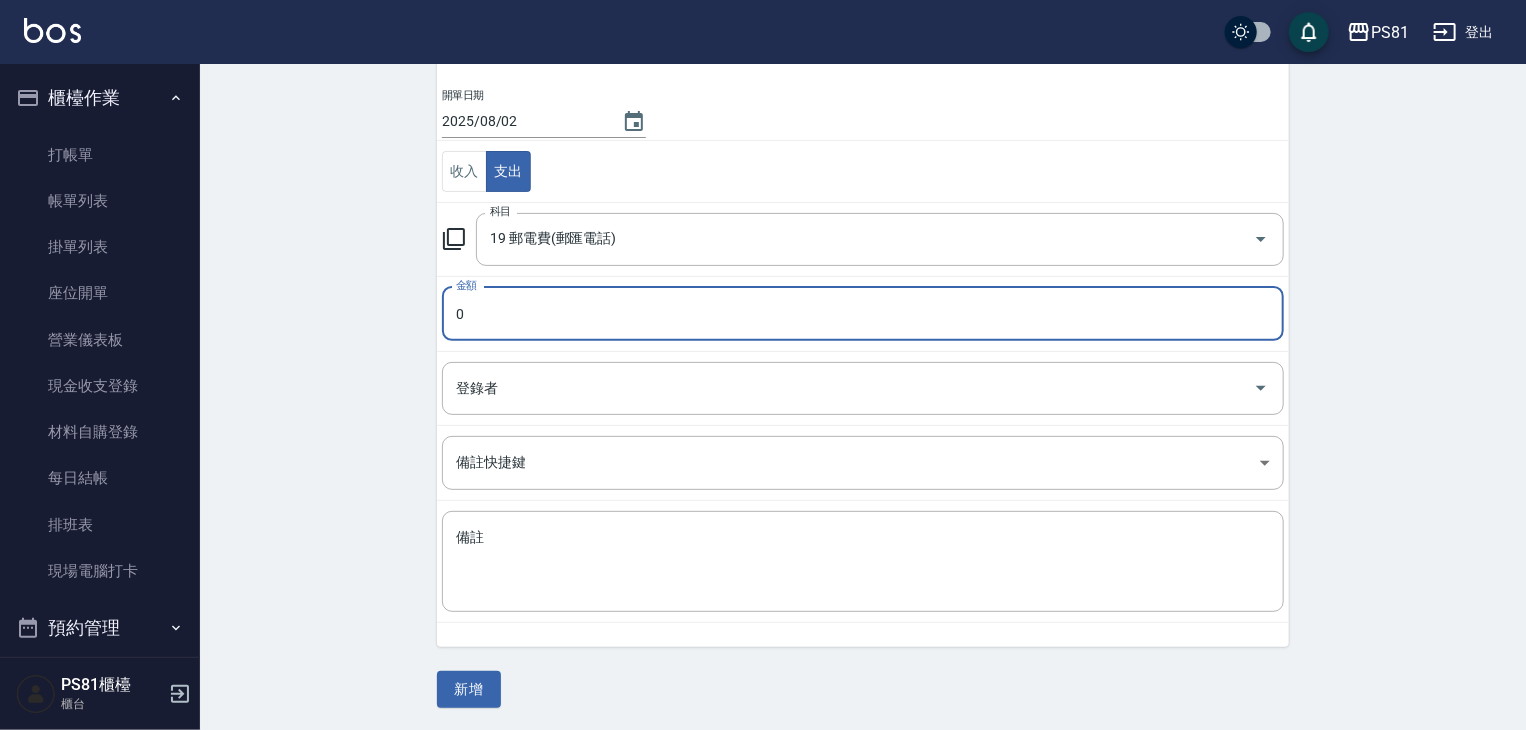 type on "[NUMBER]" 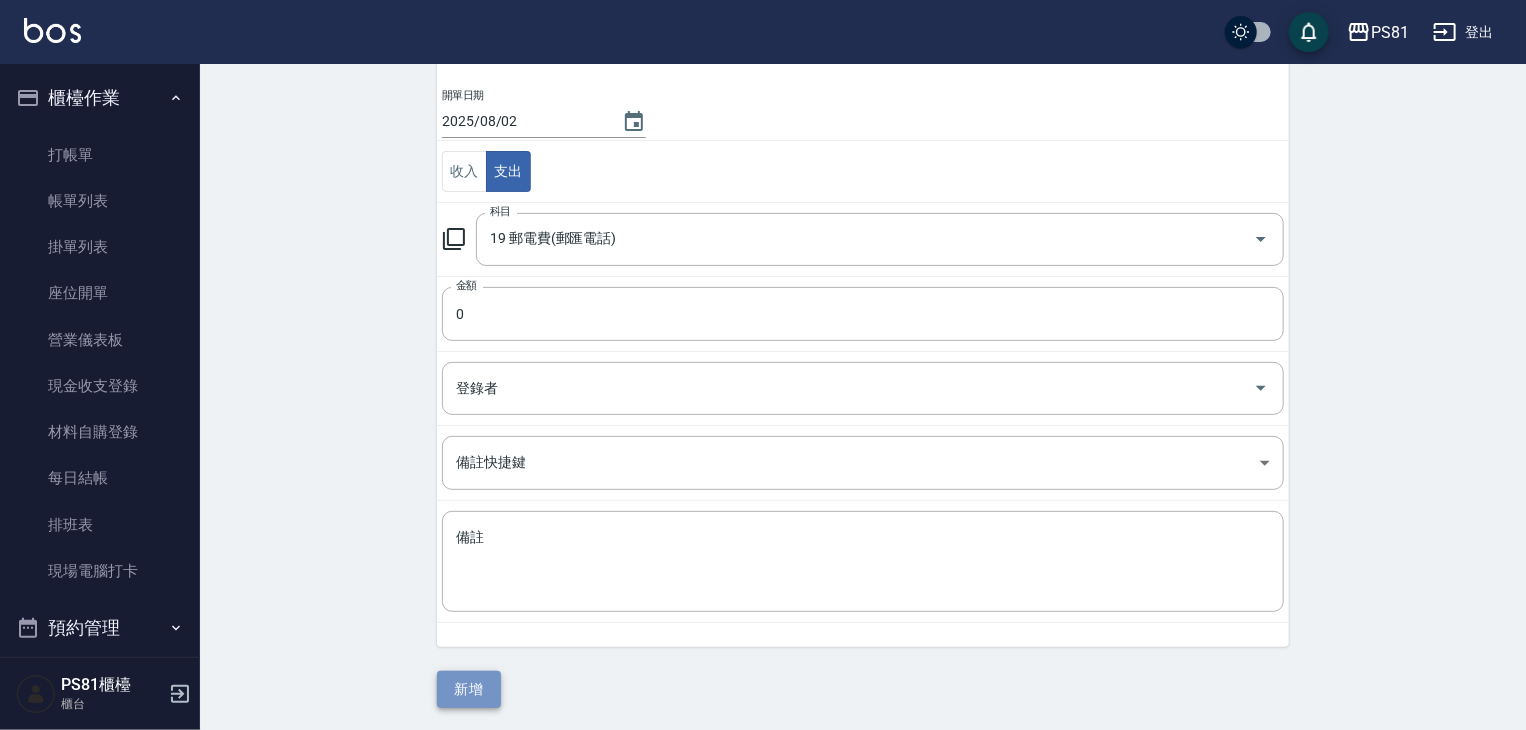 click on "新增" at bounding box center (469, 689) 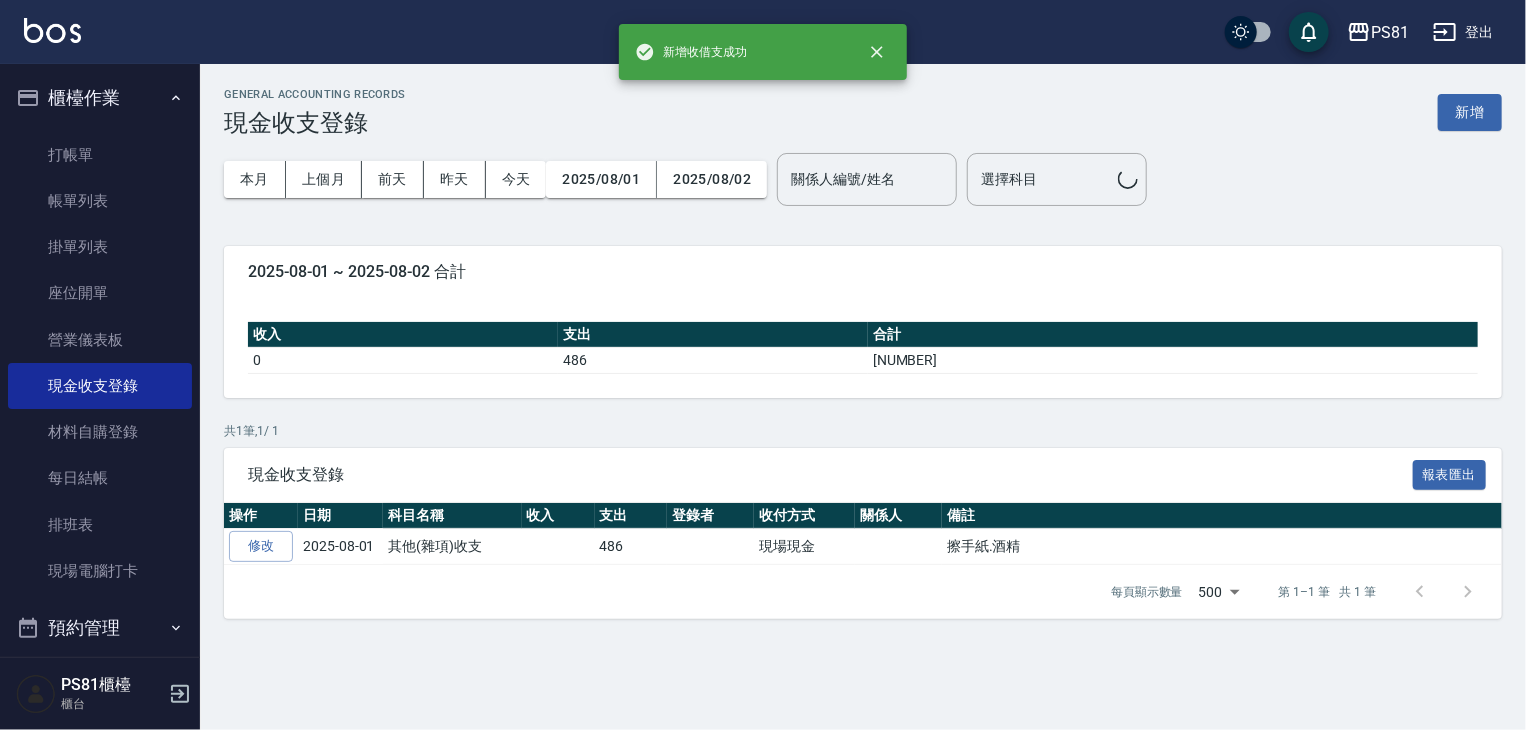 scroll, scrollTop: 0, scrollLeft: 0, axis: both 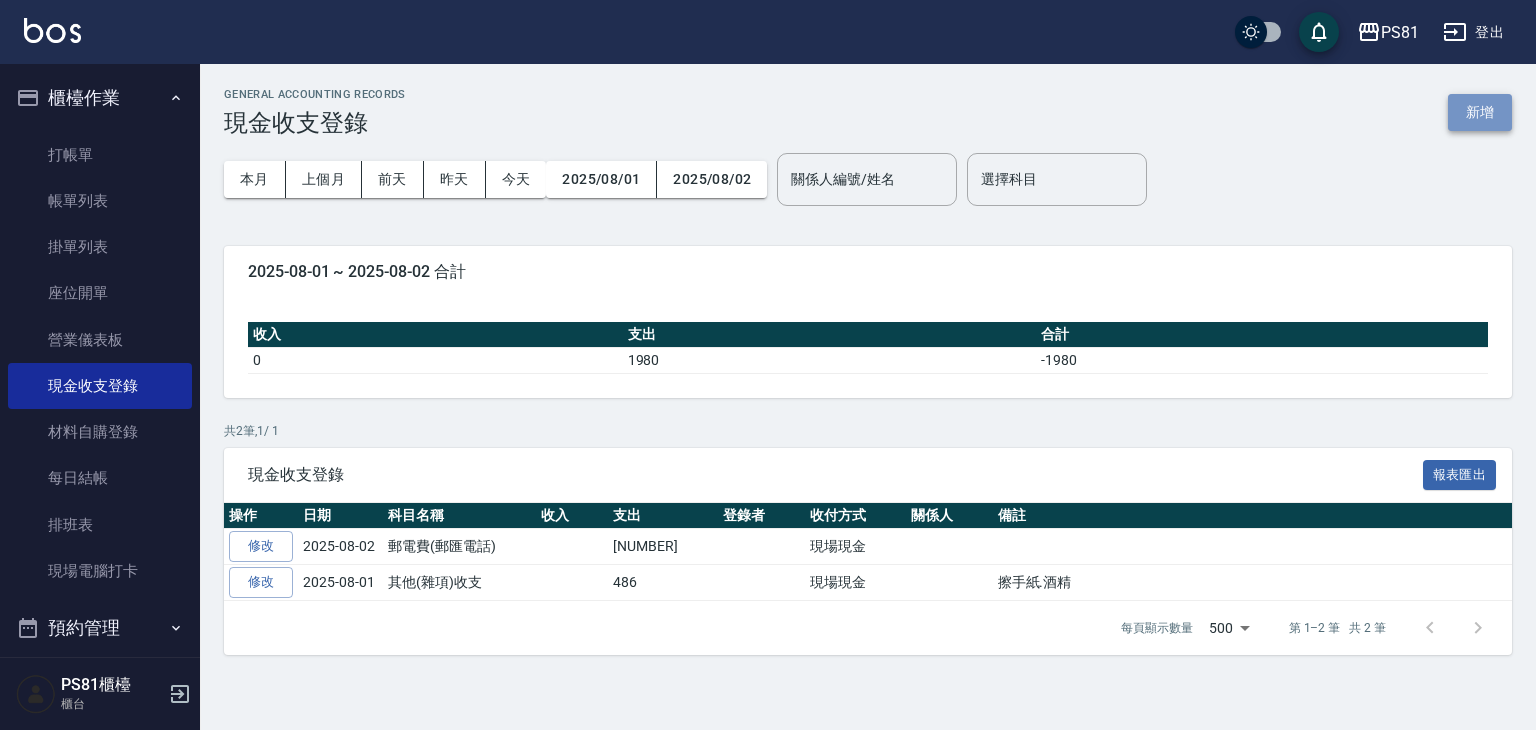 click on "新增" at bounding box center [1480, 112] 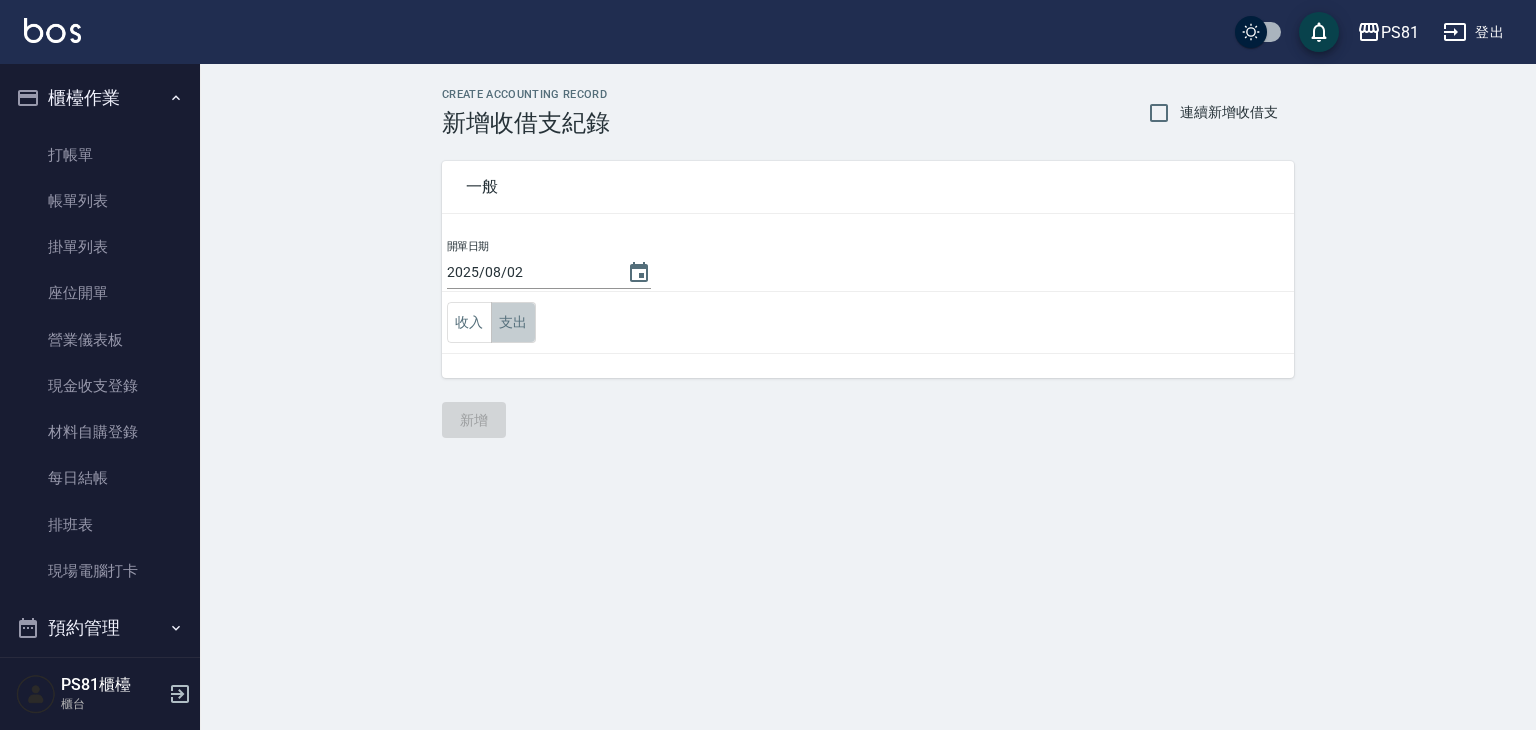click on "支出" at bounding box center [513, 322] 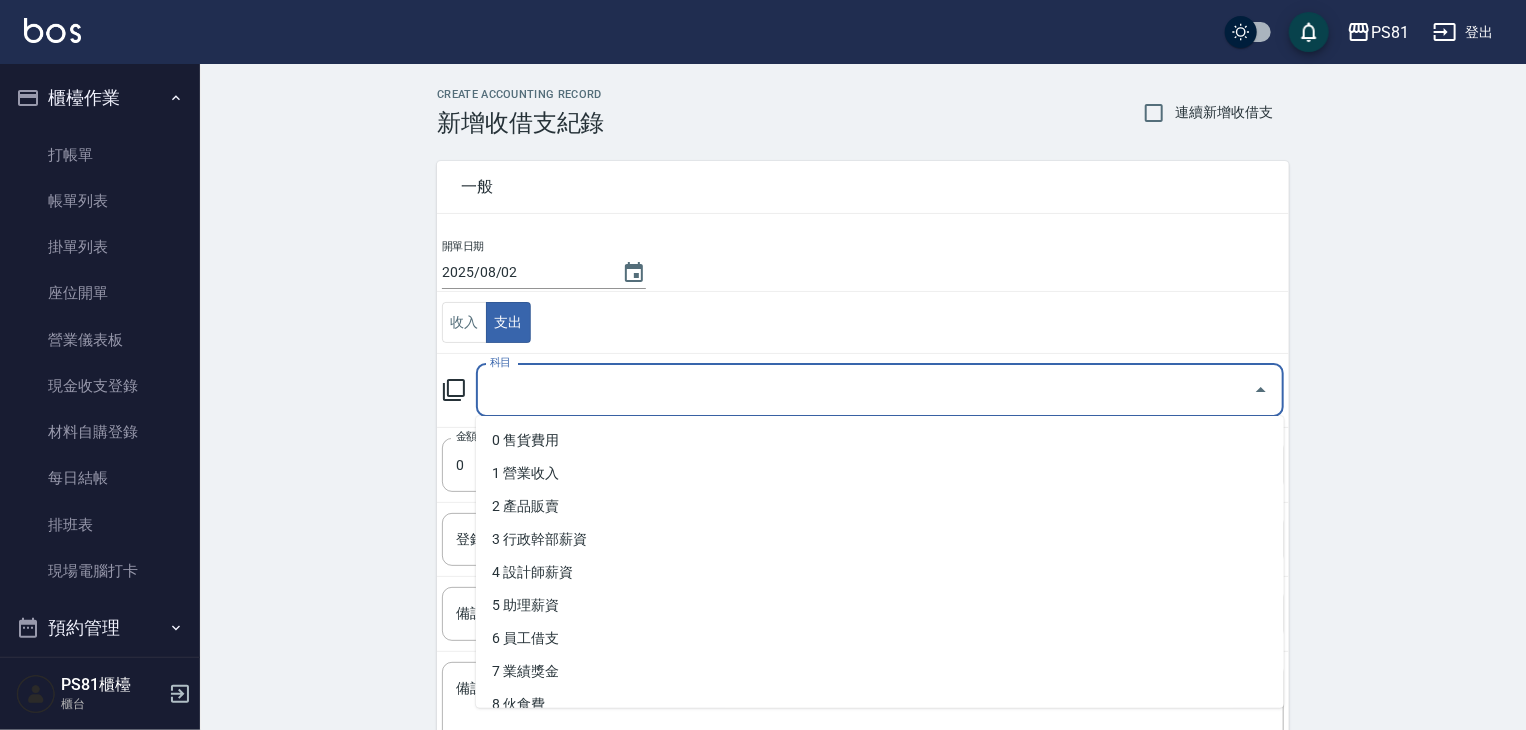 click on "科目" at bounding box center [865, 390] 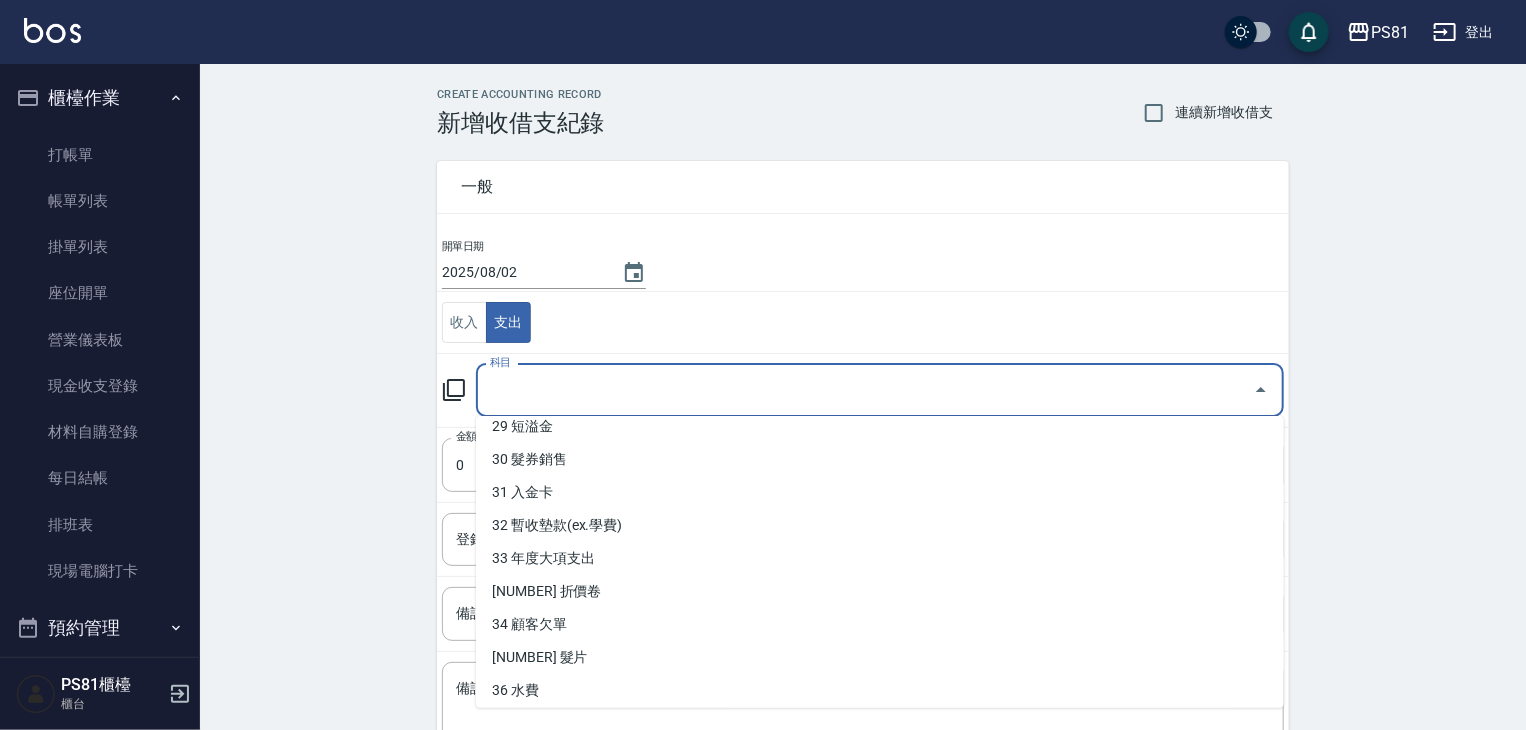 scroll, scrollTop: 1044, scrollLeft: 0, axis: vertical 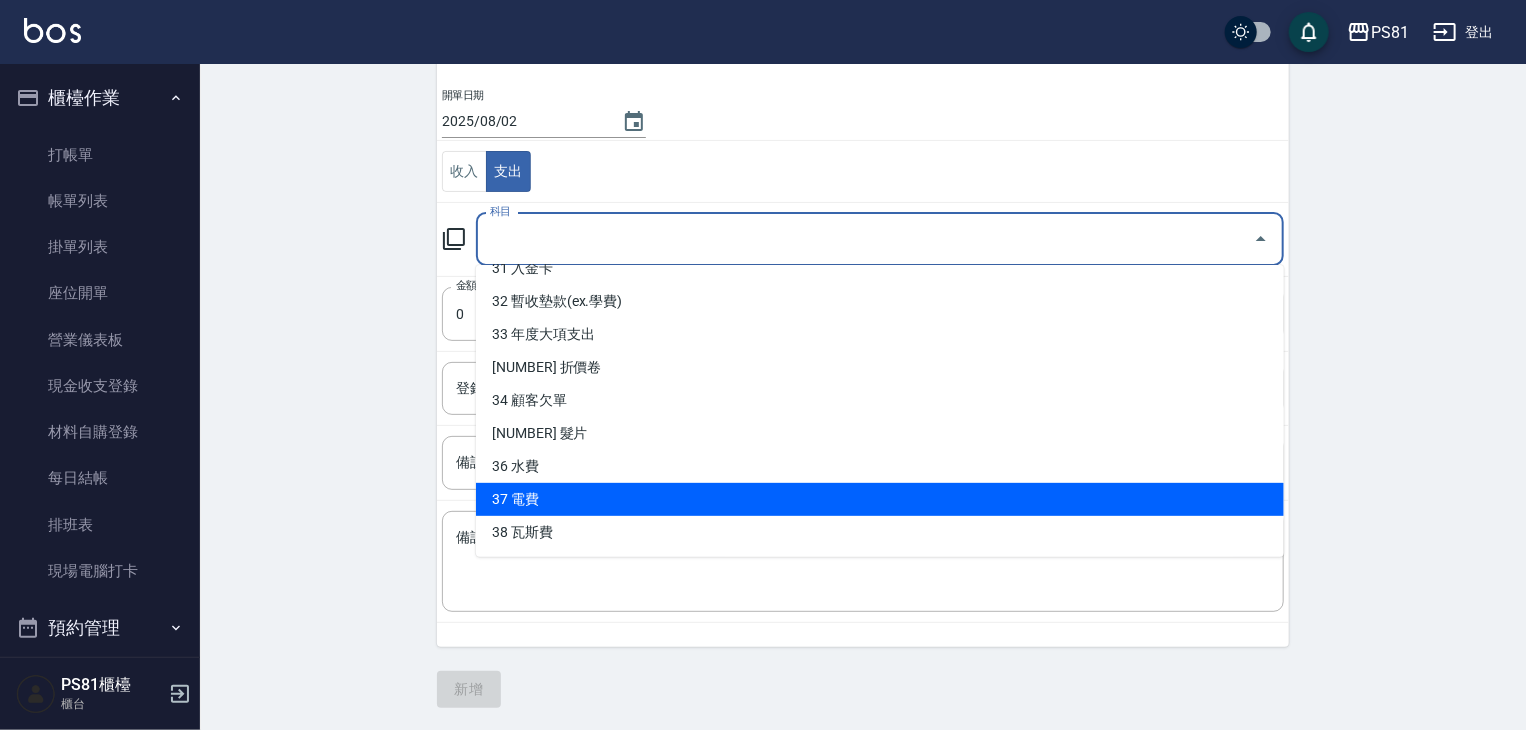 click on "37 電費" at bounding box center (880, 499) 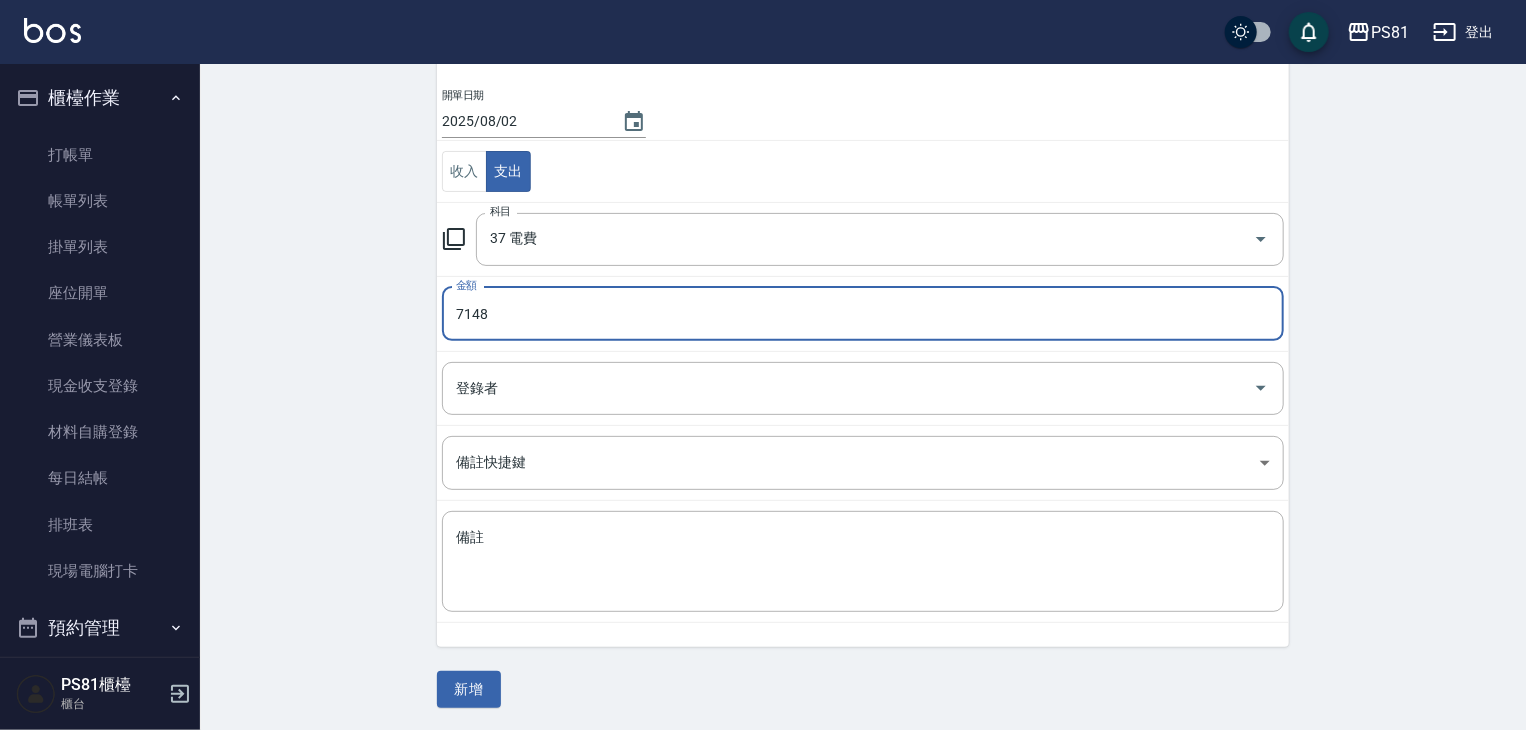 type on "7148" 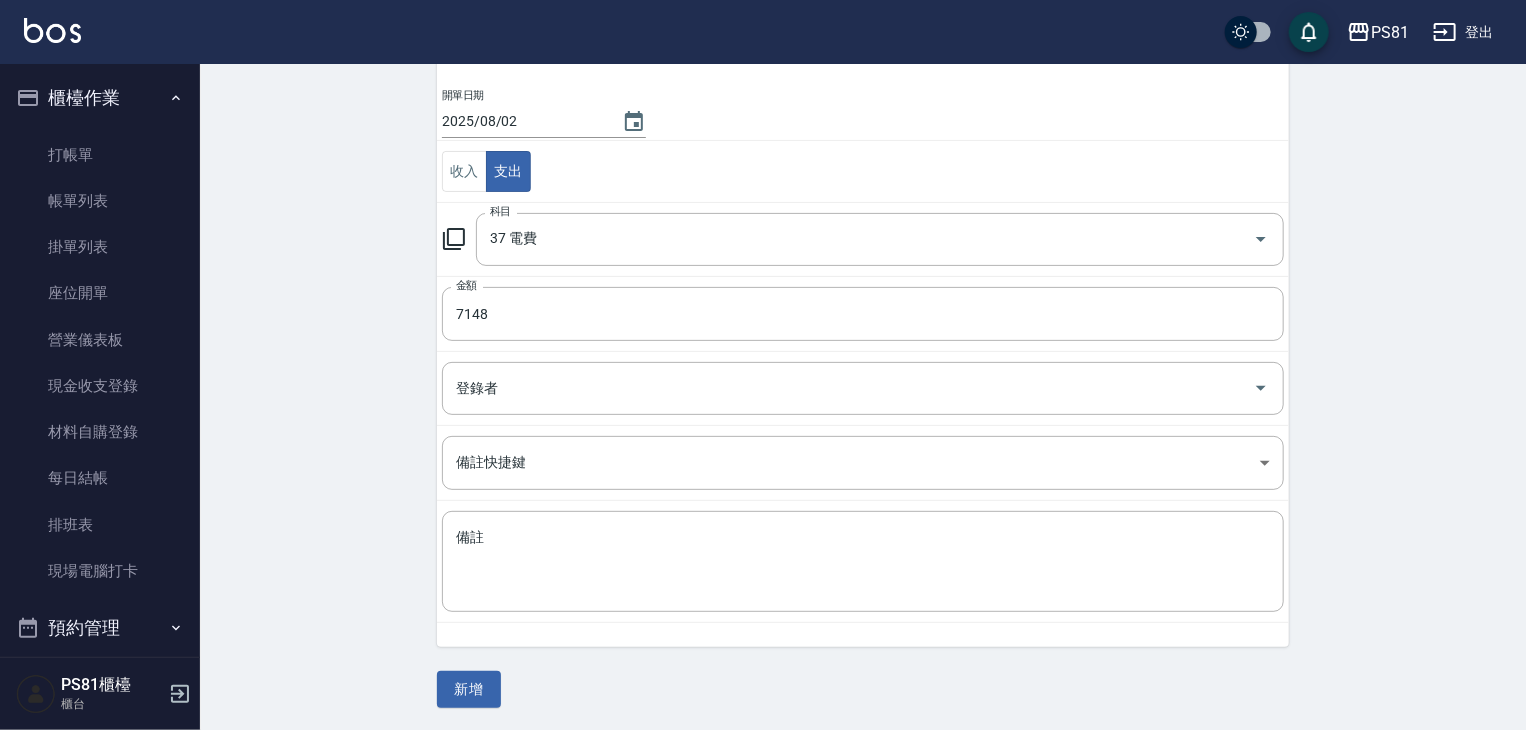click on "CREATE ACCOUNTING RECORD 新增收借支紀錄 連續新增收借支 一般 開單日期 [YYYY]/[MM]/[DD] 收入 支出 科目 37 電費 科目 金額 [NUMBER] 金額 登錄者 登錄者 備註快捷鍵 ​ 備註快捷鍵 備註 x 備註 新增" at bounding box center [863, 322] 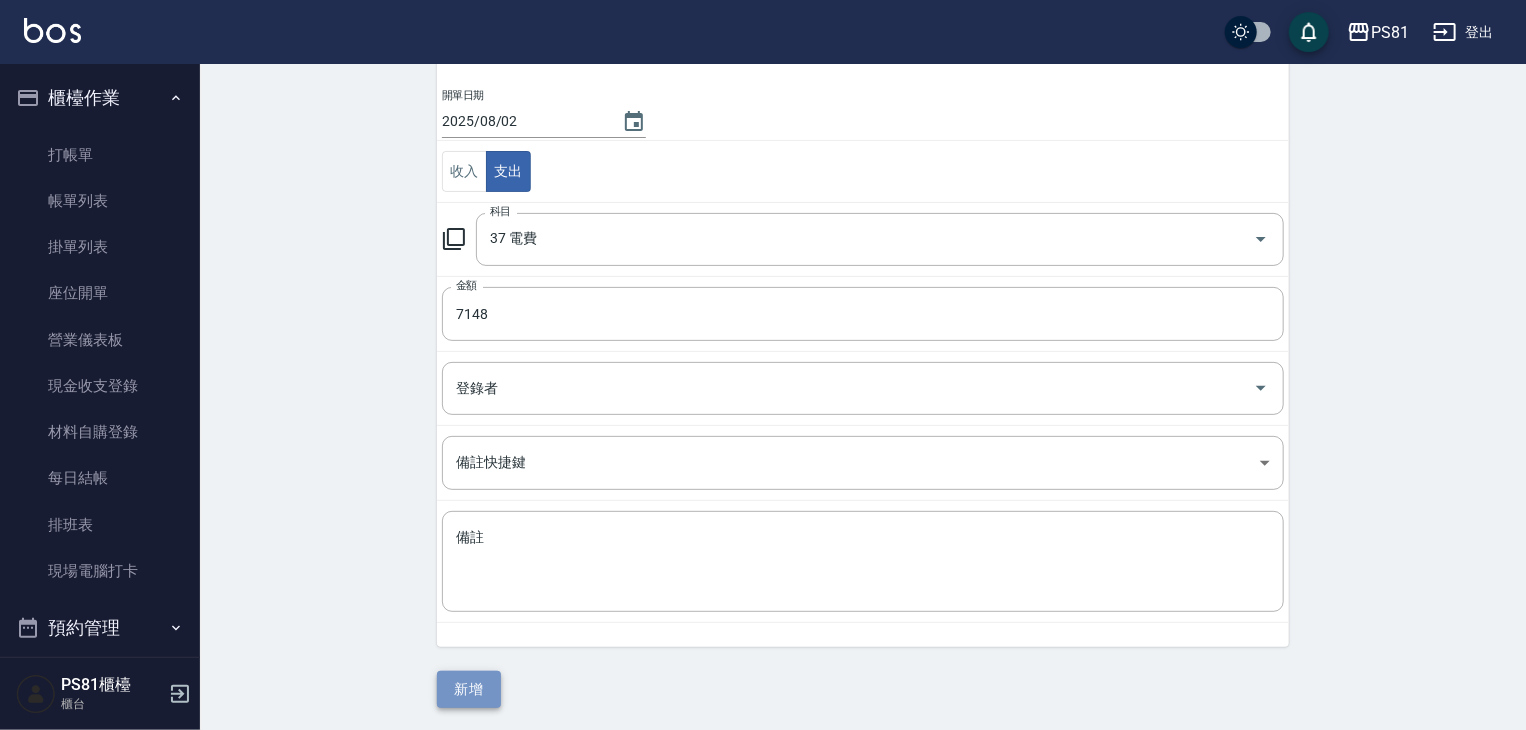 click on "新增" at bounding box center [469, 689] 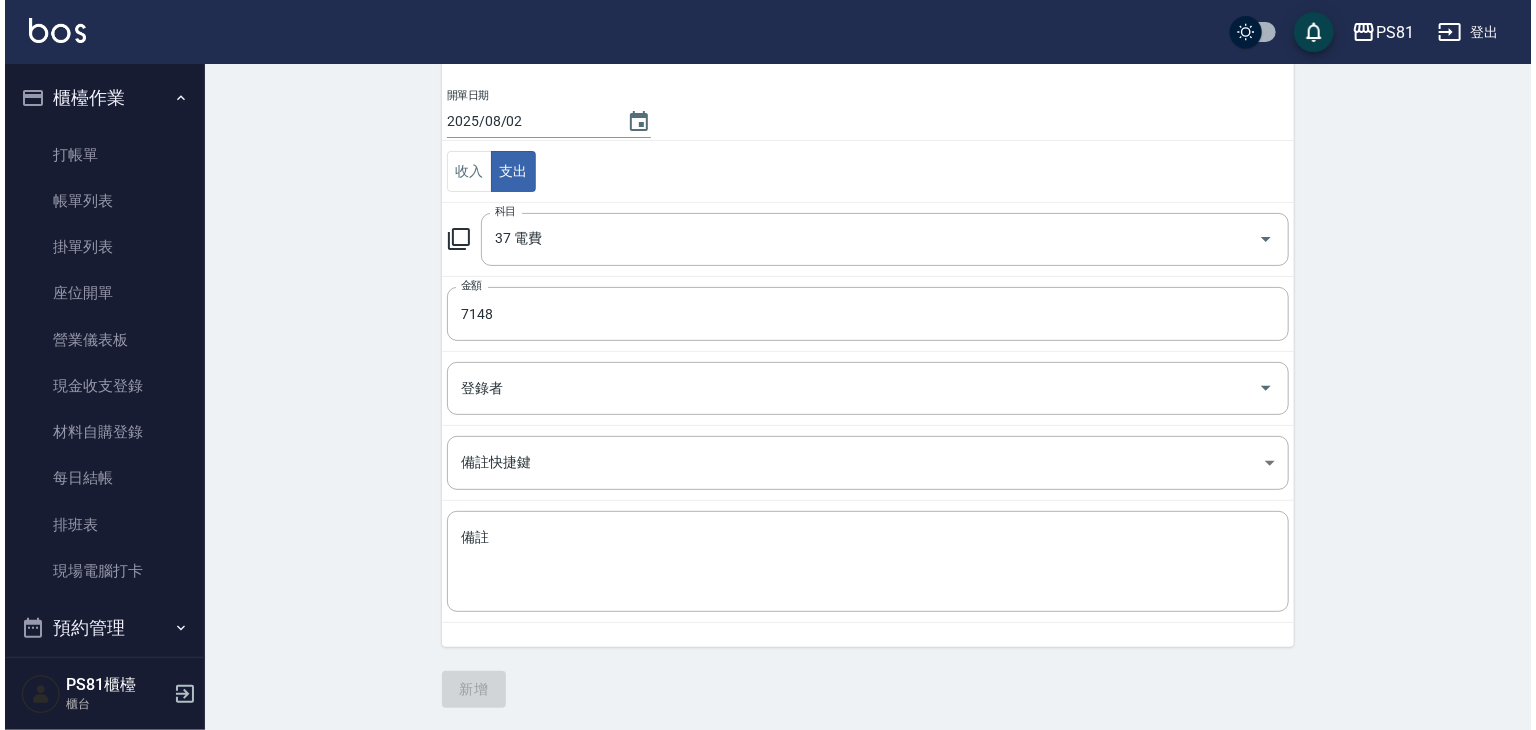 scroll, scrollTop: 0, scrollLeft: 0, axis: both 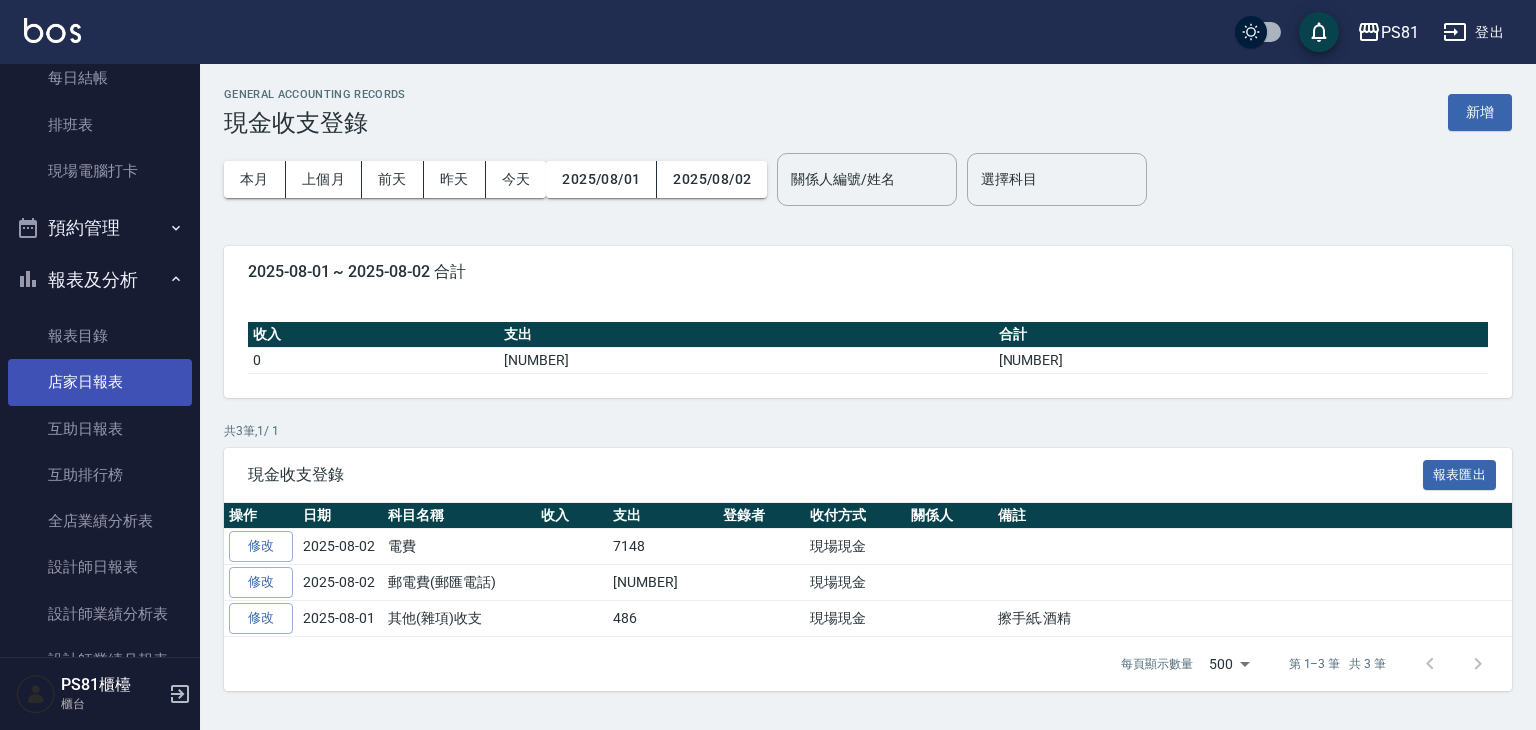 click on "店家日報表" at bounding box center [100, 382] 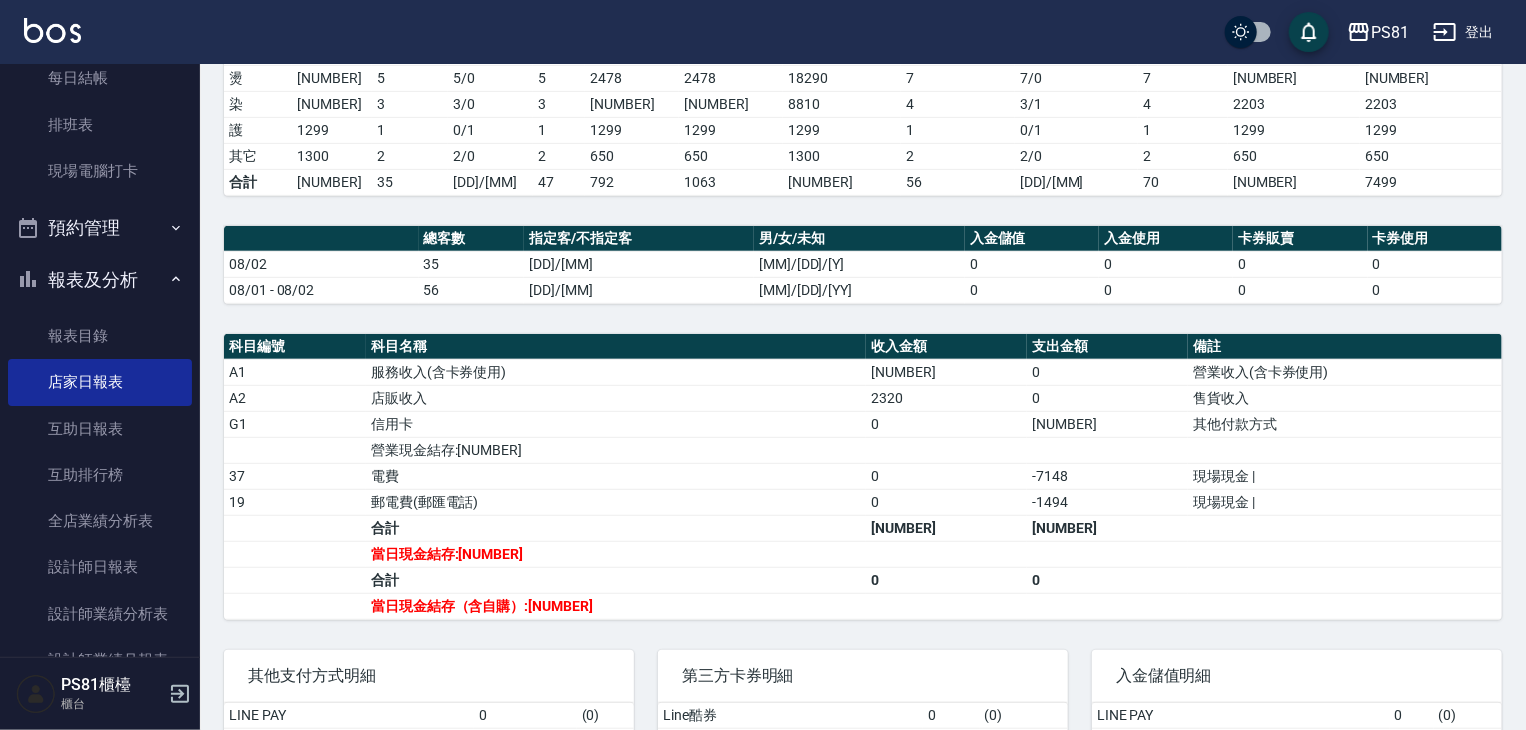 scroll, scrollTop: 400, scrollLeft: 0, axis: vertical 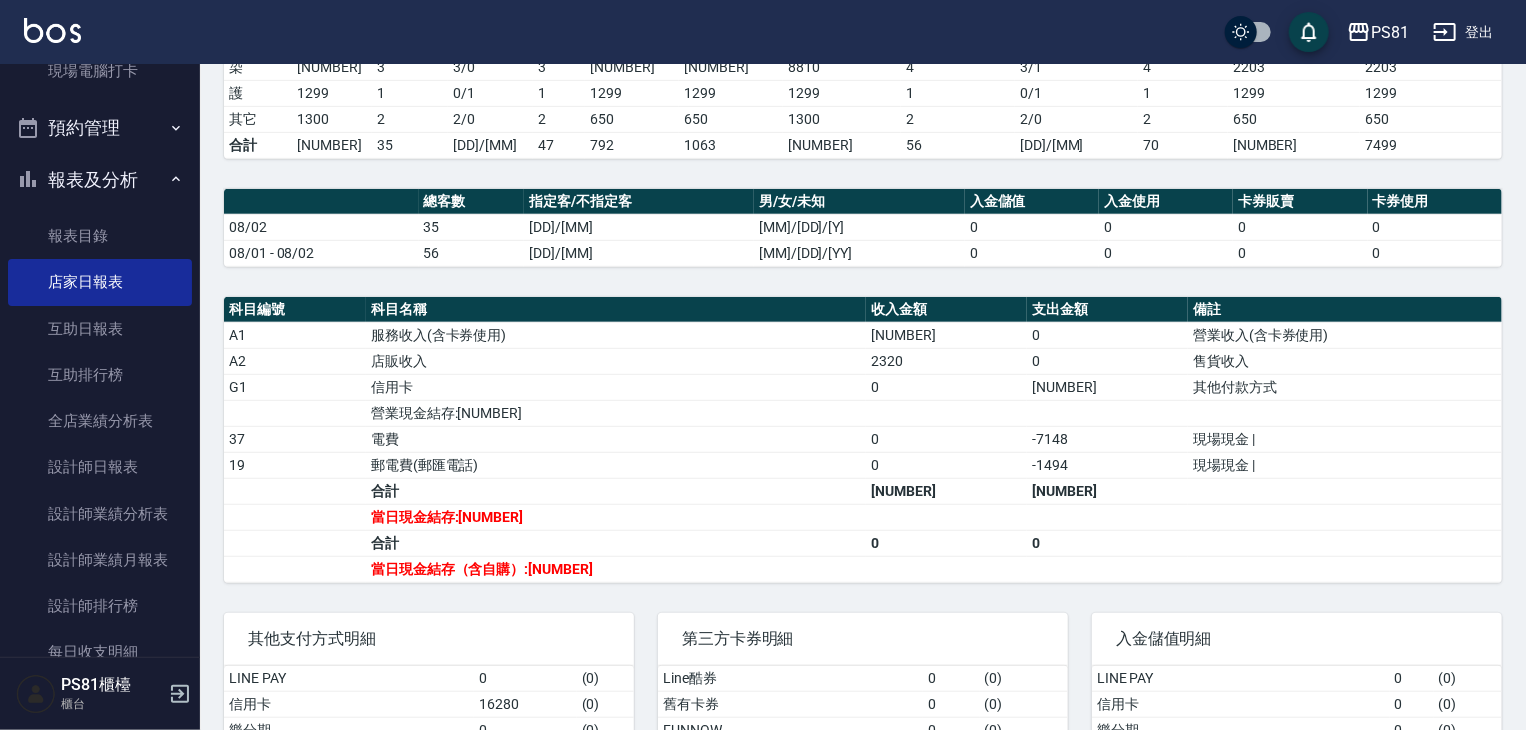 click on "收入金額" at bounding box center (946, 310) 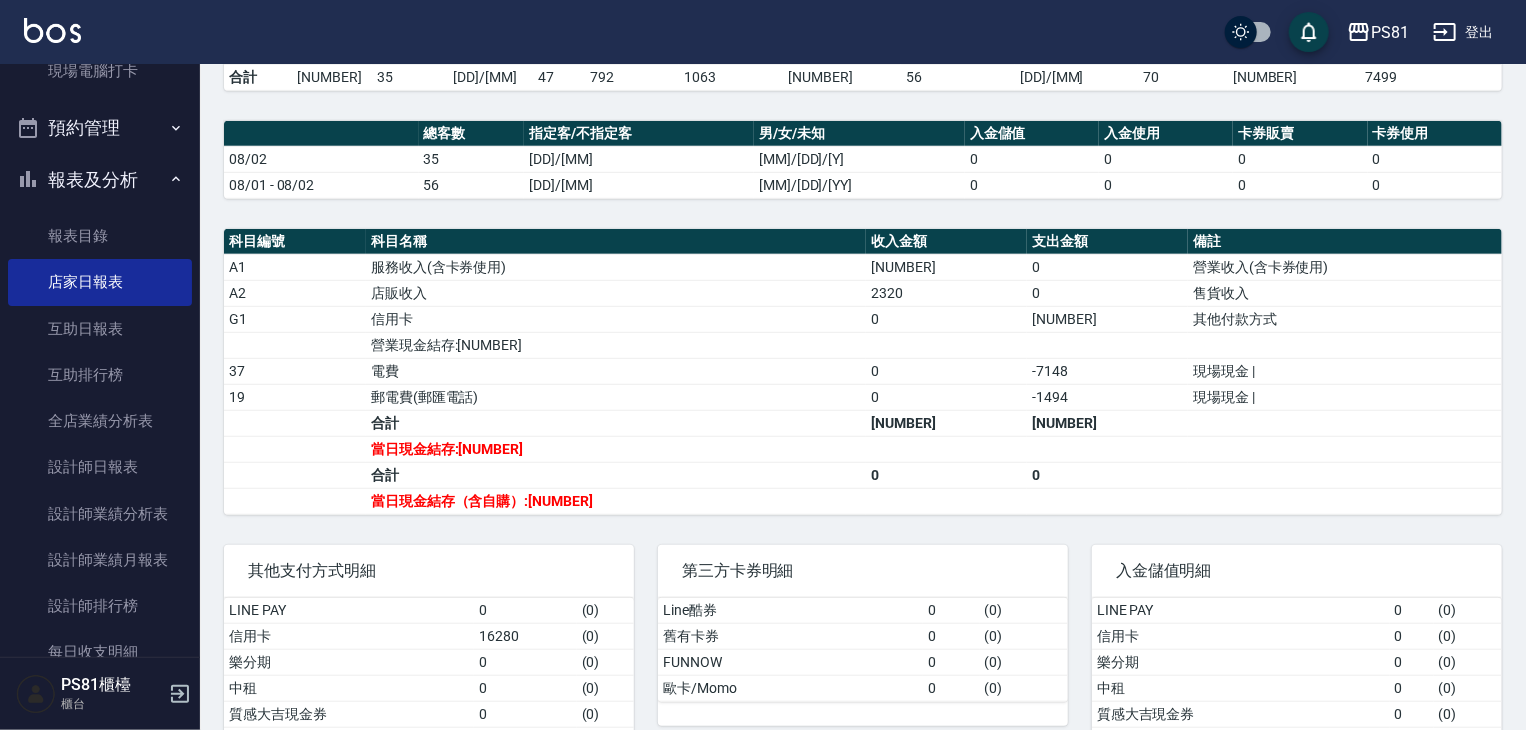 scroll, scrollTop: 500, scrollLeft: 0, axis: vertical 